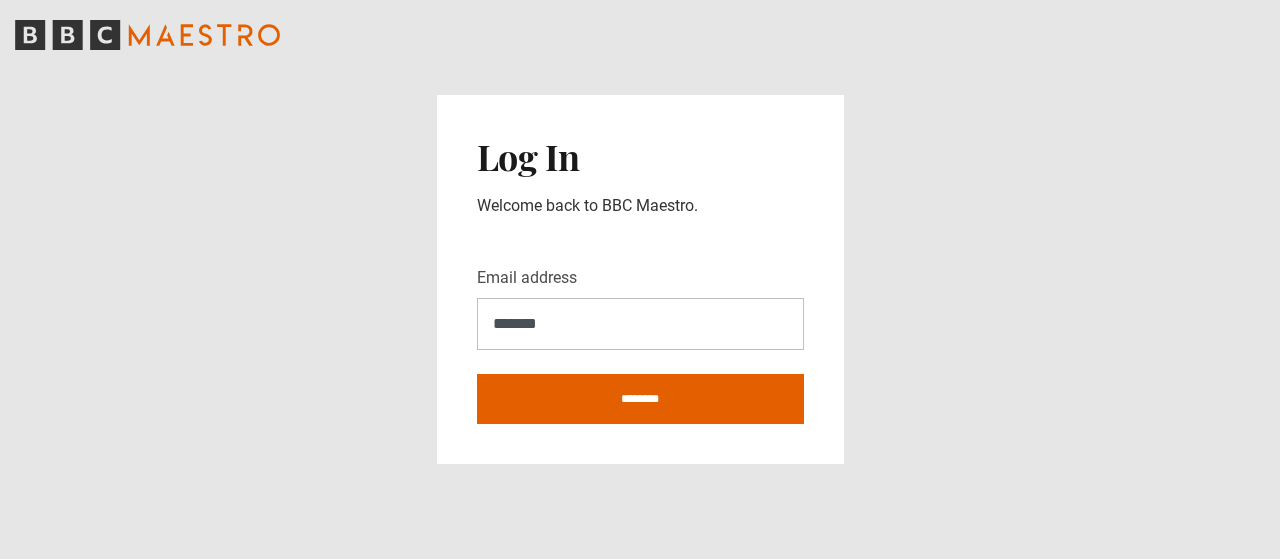 scroll, scrollTop: 0, scrollLeft: 0, axis: both 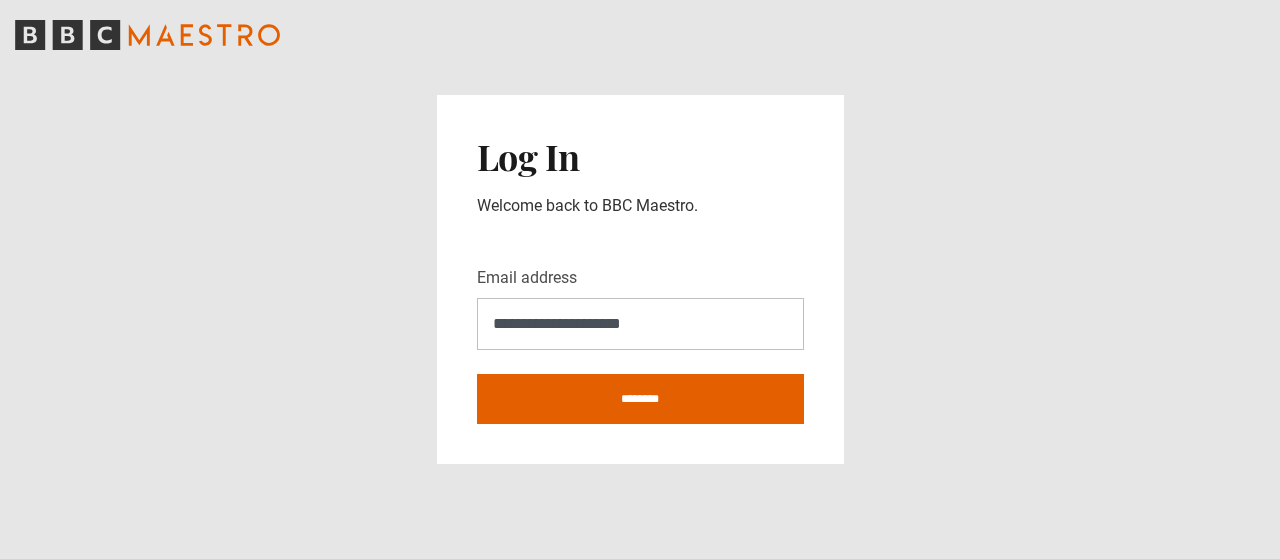 type on "**********" 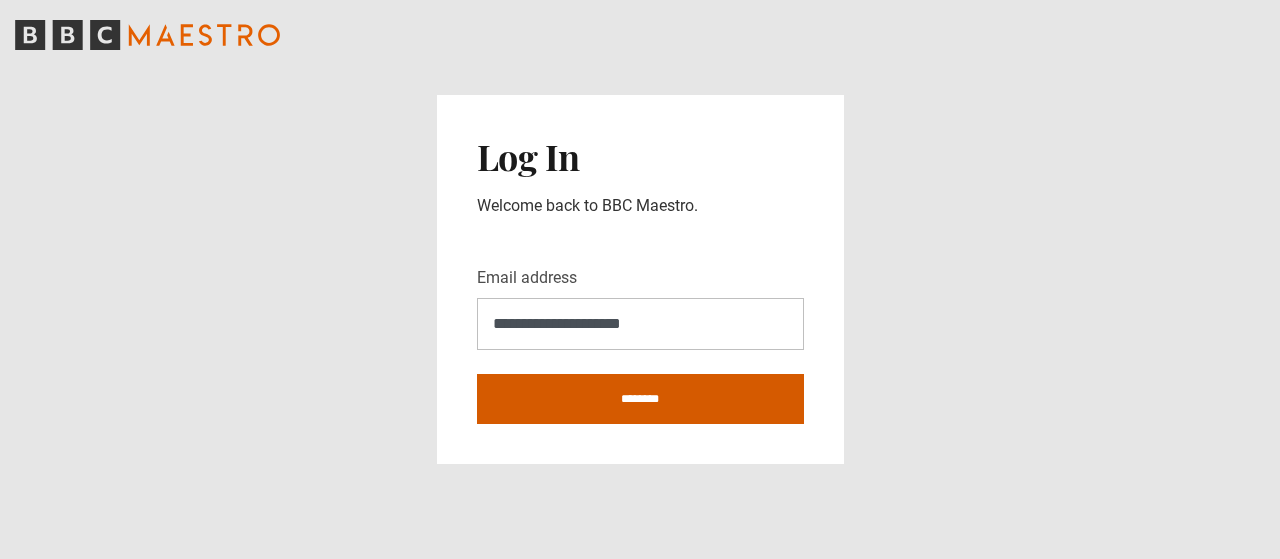 click on "********" at bounding box center (640, 399) 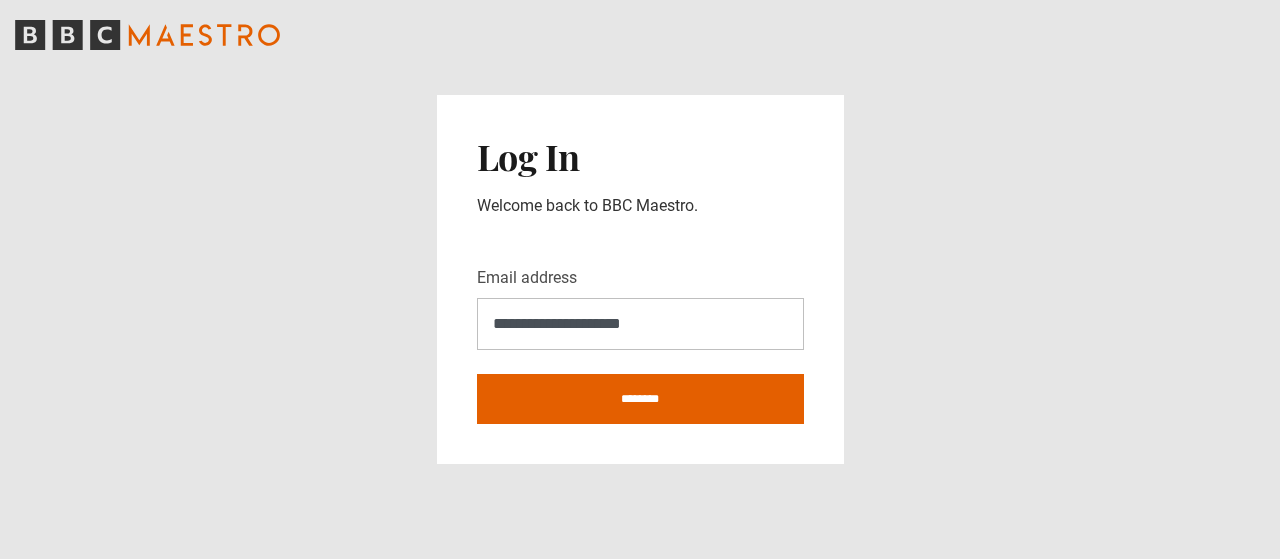 type on "**********" 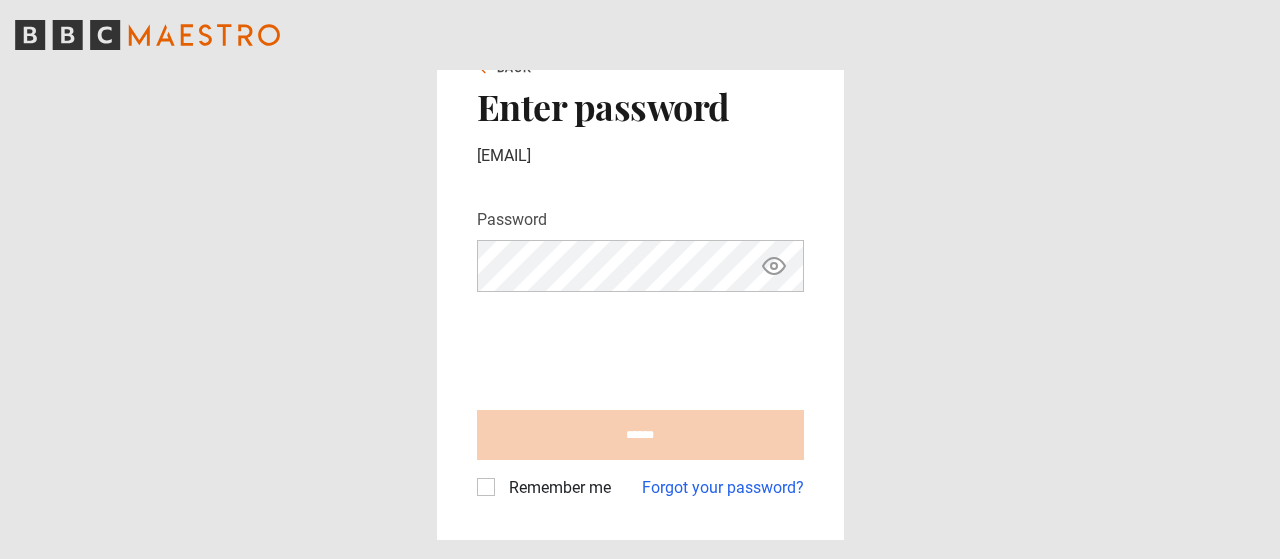 scroll, scrollTop: 0, scrollLeft: 0, axis: both 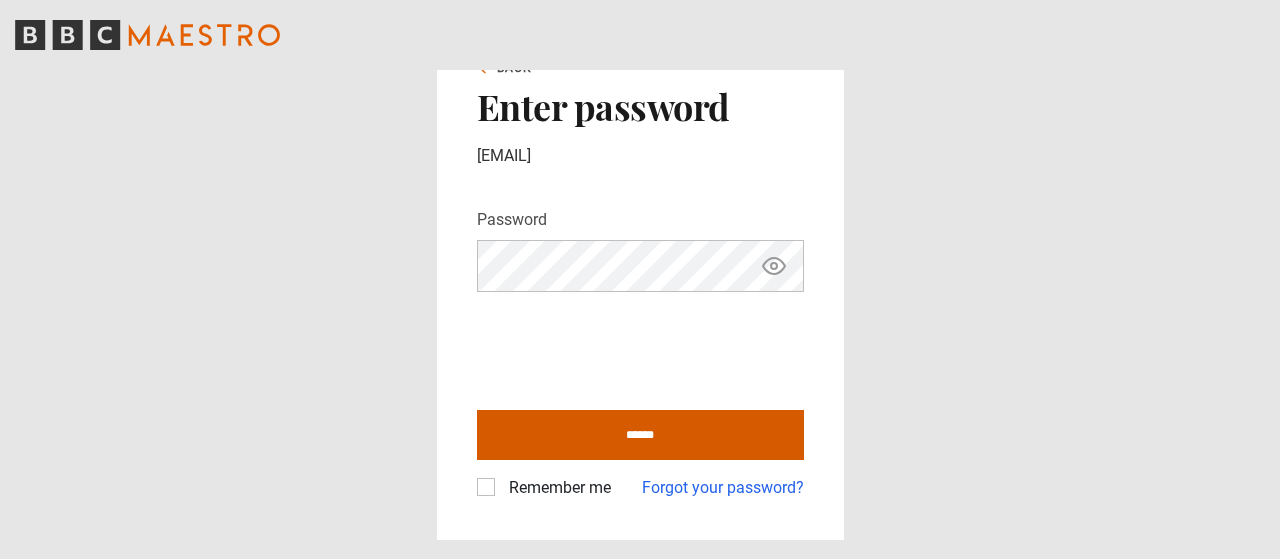 click on "******" at bounding box center [640, 435] 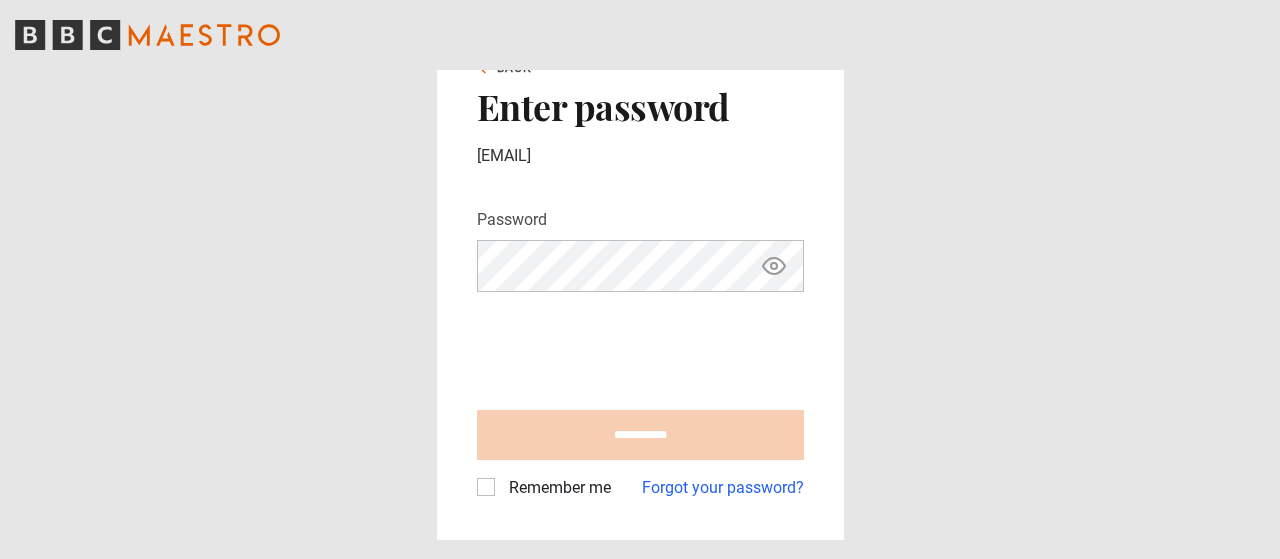 type on "**********" 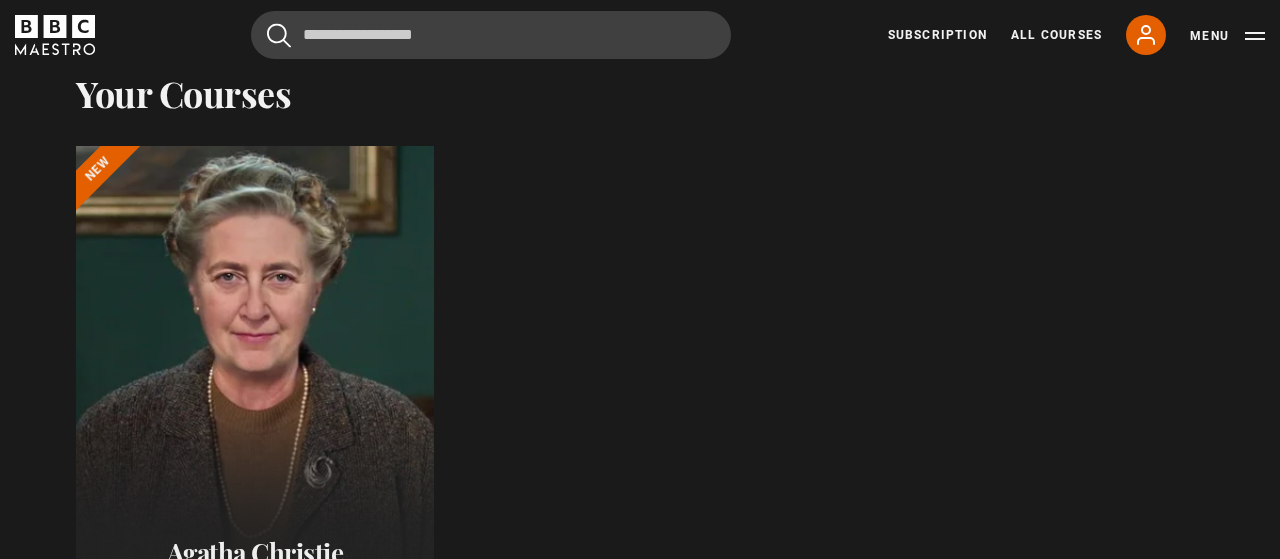 scroll, scrollTop: 960, scrollLeft: 0, axis: vertical 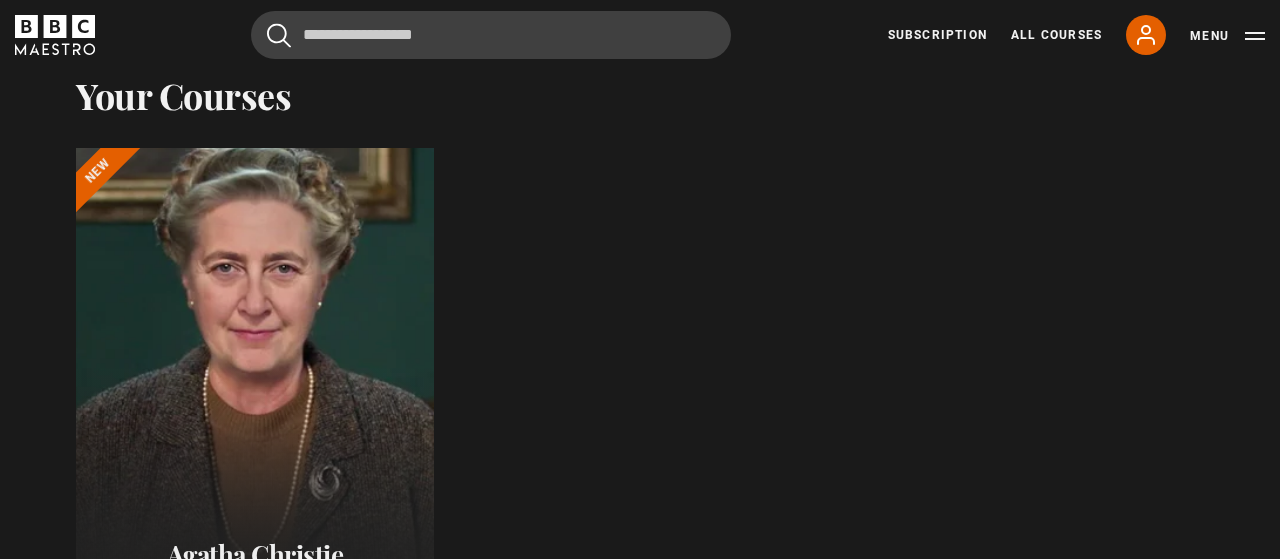 click at bounding box center [255, 388] 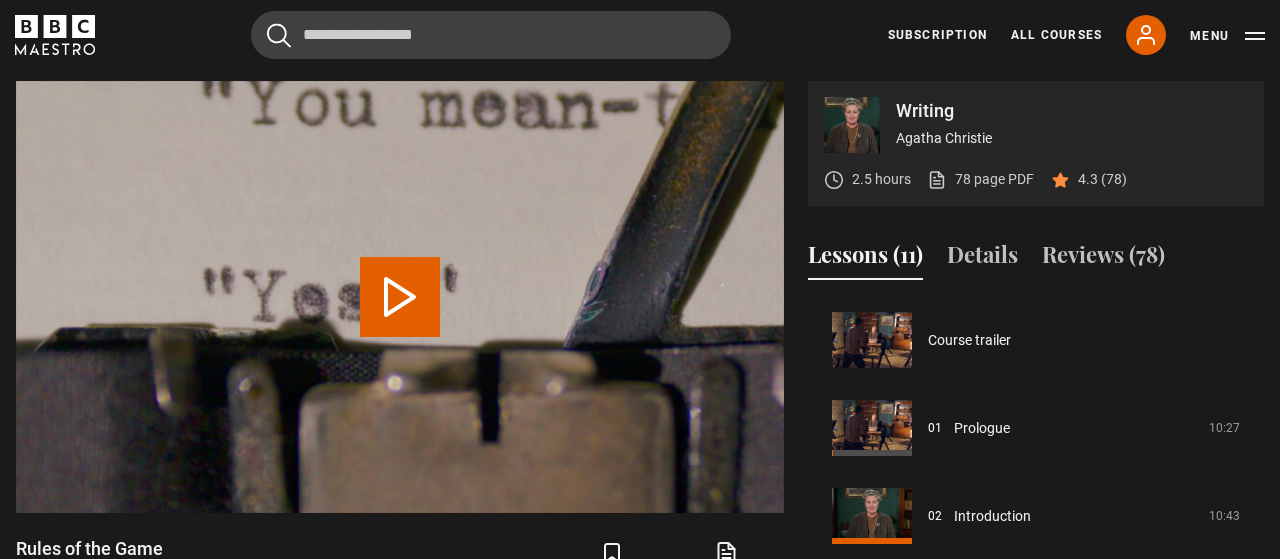 scroll, scrollTop: 804, scrollLeft: 0, axis: vertical 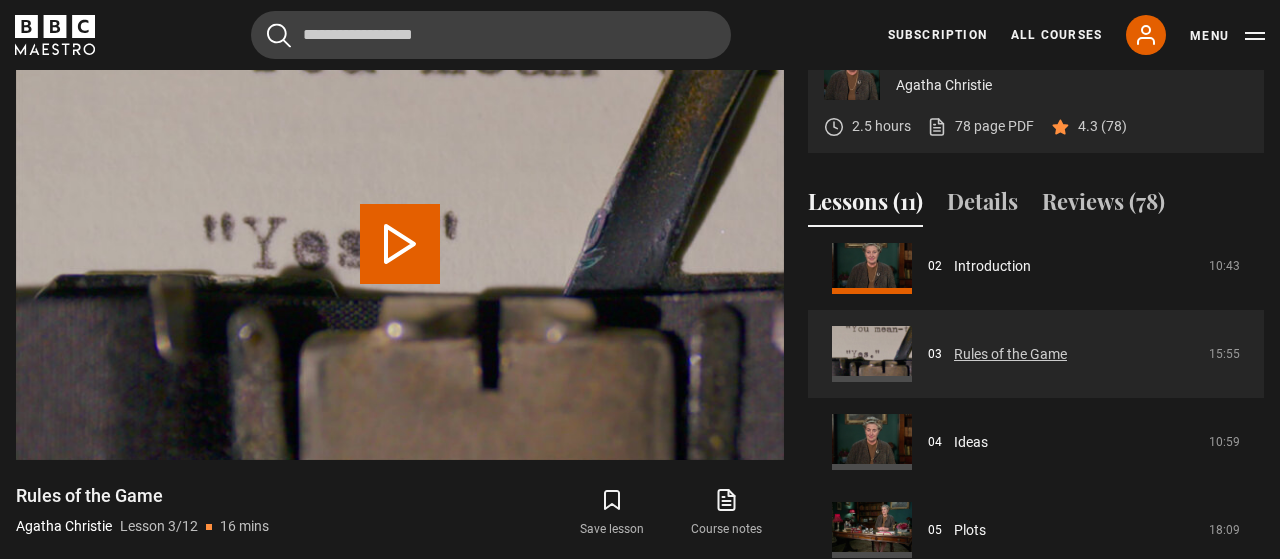 click on "Rules of the Game" at bounding box center (1010, 354) 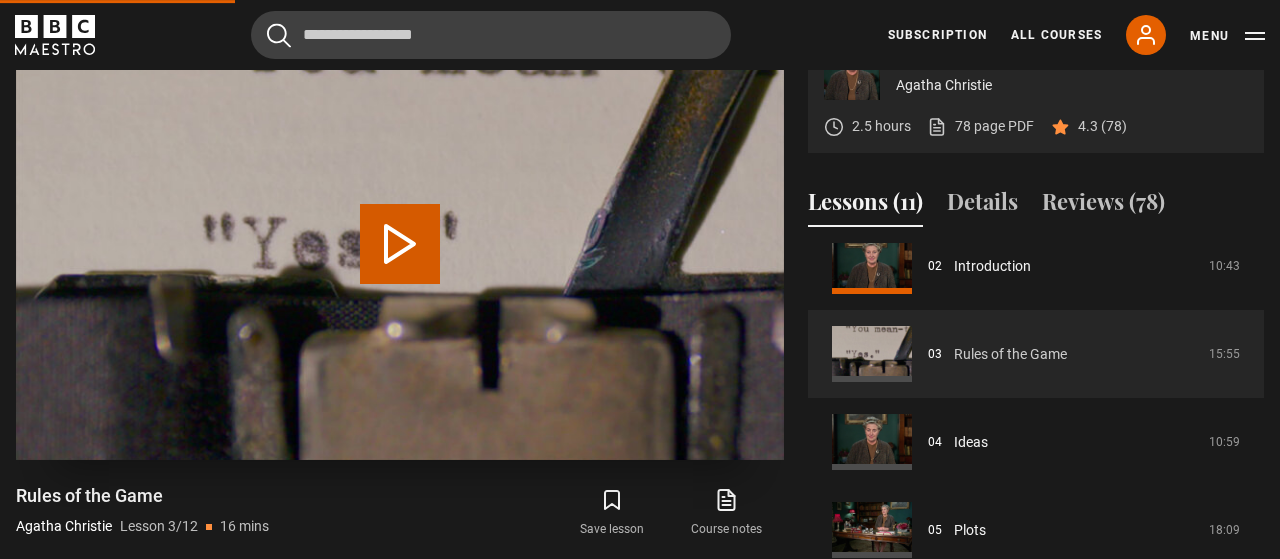 scroll, scrollTop: 803, scrollLeft: 0, axis: vertical 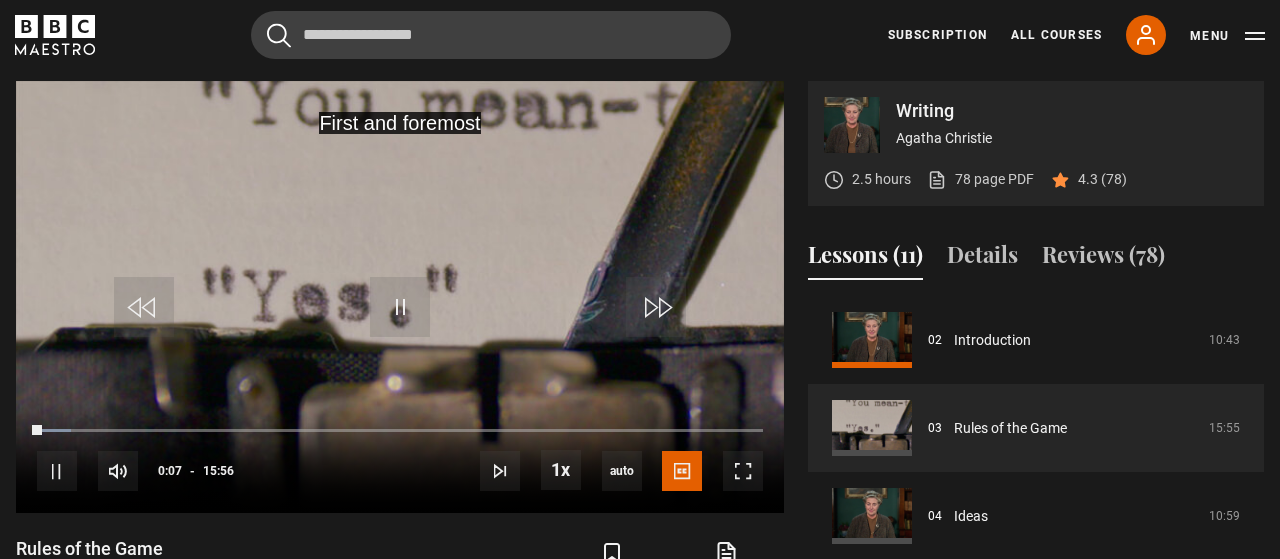 click on "Cancel
Courses
Previous courses
Next courses
Agatha Christie Writing 12  Related Lessons New Ago Perrone Mastering Mixology 22  Related Lessons New Isabel Allende Magical Storytelling 22  Related Lessons New Evy Poumpouras The Art of Influence 24  Related Lessons New Trinny Woodall Thriving in Business 24  Related Lessons Beata Heuman Interior Design 20  Related Lessons New Eric Vetro Sing Like the Stars 31  Related Lessons Stephanie Romiszewski  Sleep Better 21  Related Lessons Jo Malone CBE Think Like an Entrepreneur 19  Related Lessons New 21 7   12" at bounding box center (640, 35) 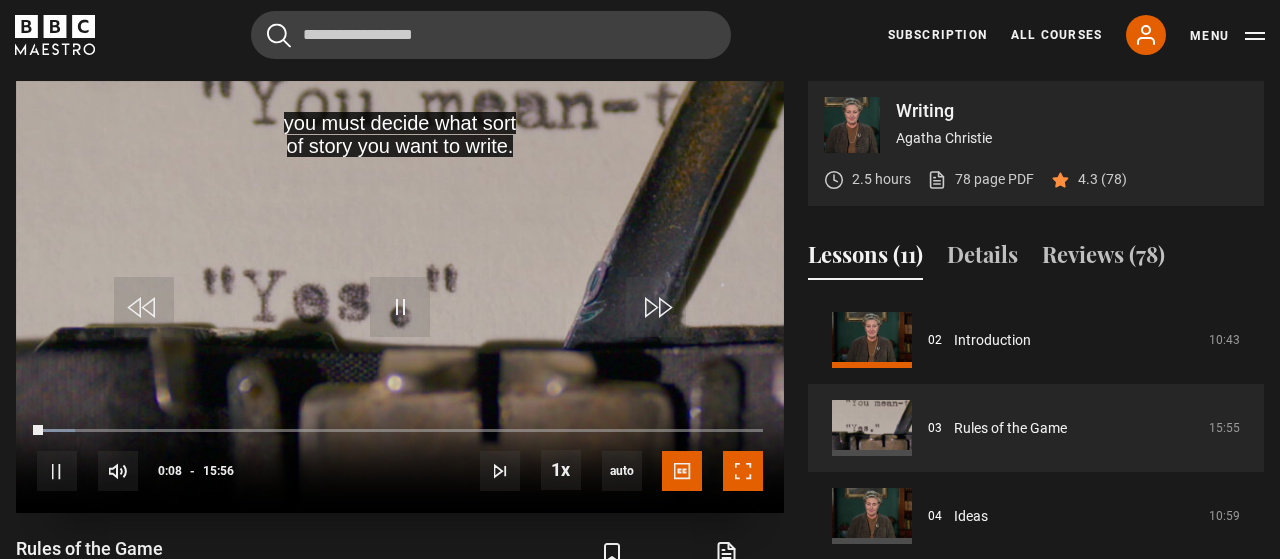 click at bounding box center (743, 471) 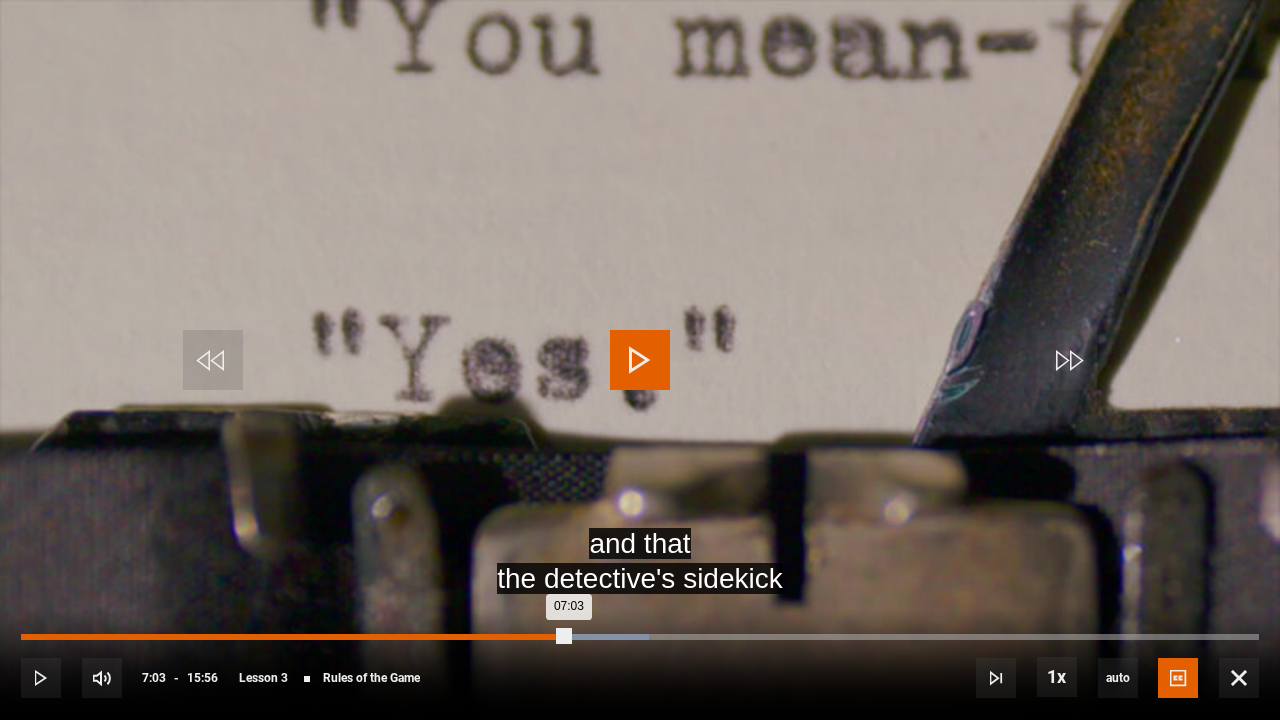 click on "06:46" at bounding box center (549, 637) 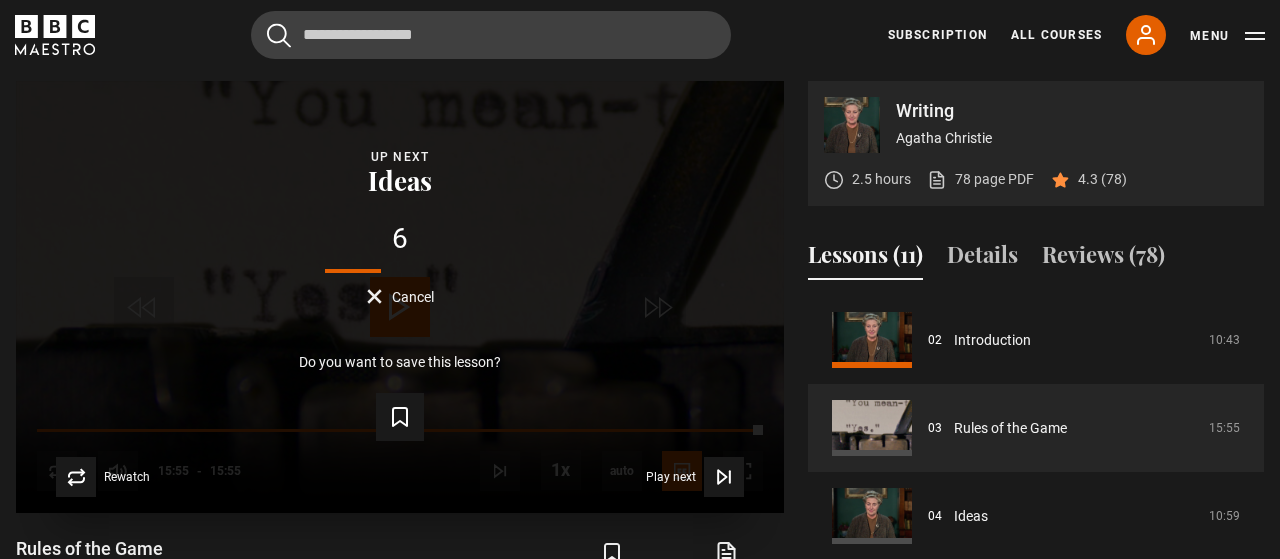 click on "Cancel" at bounding box center (413, 297) 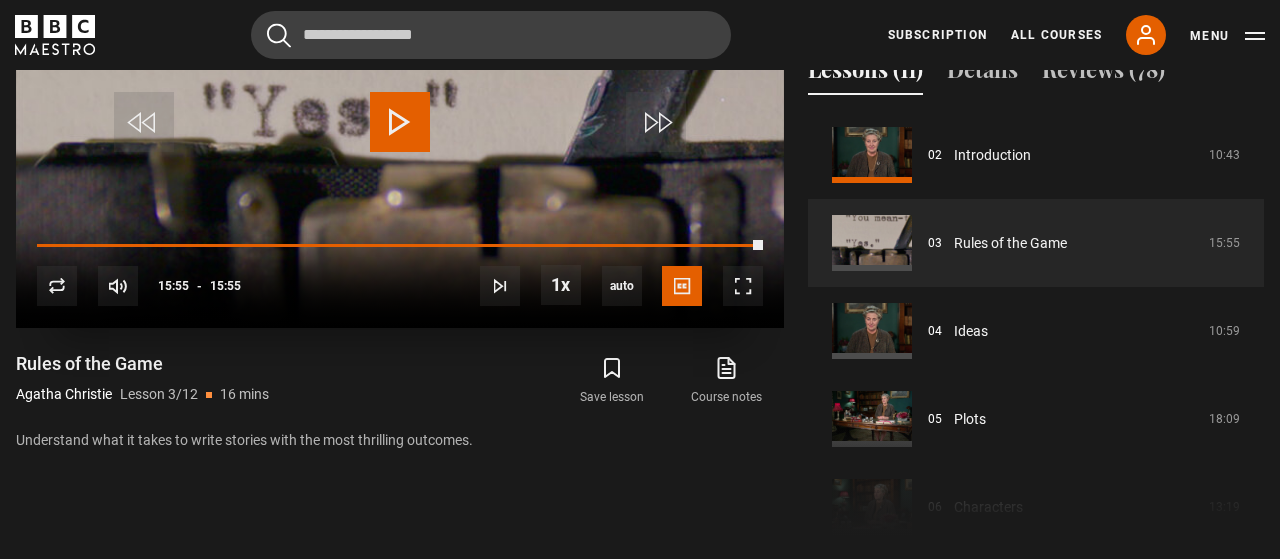 scroll, scrollTop: 994, scrollLeft: 0, axis: vertical 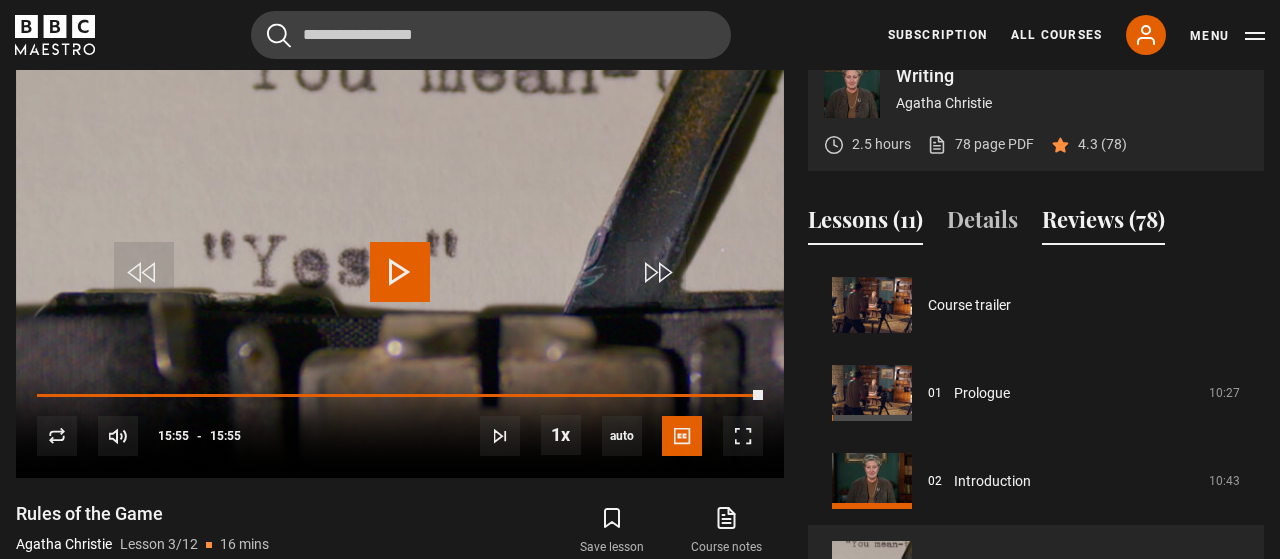 click on "Reviews (78)" at bounding box center [1103, 224] 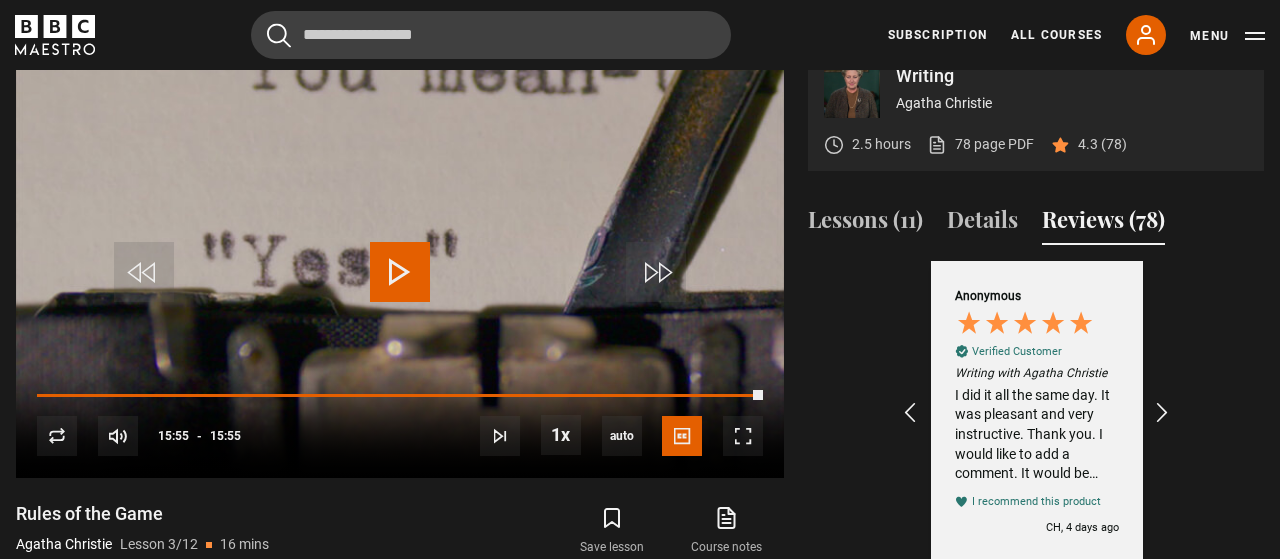 scroll, scrollTop: 0, scrollLeft: 232, axis: horizontal 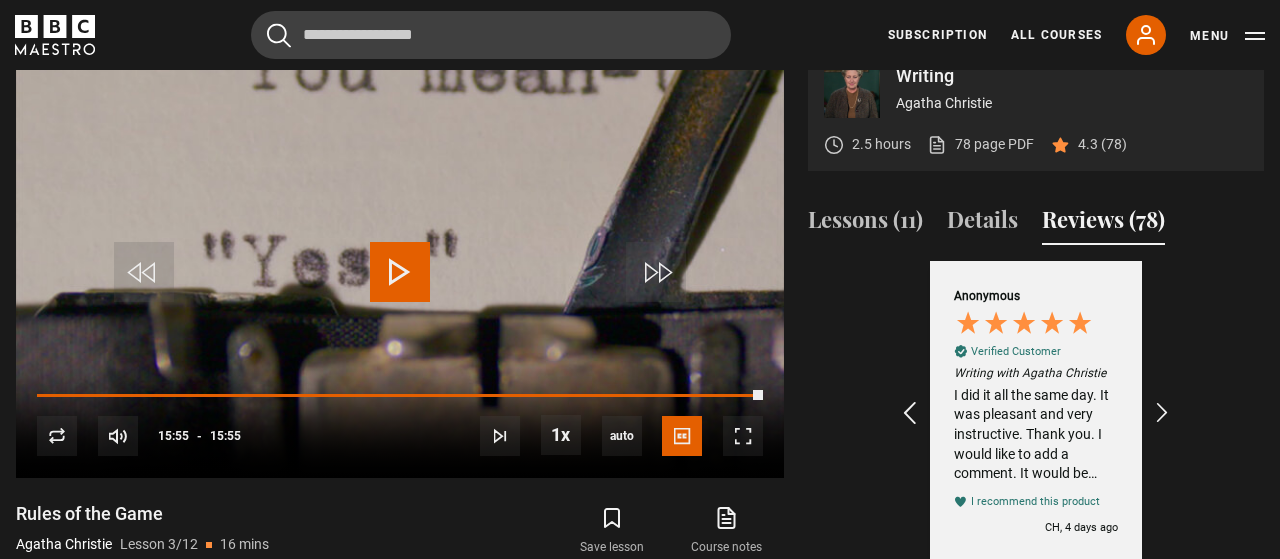 click at bounding box center [910, 413] 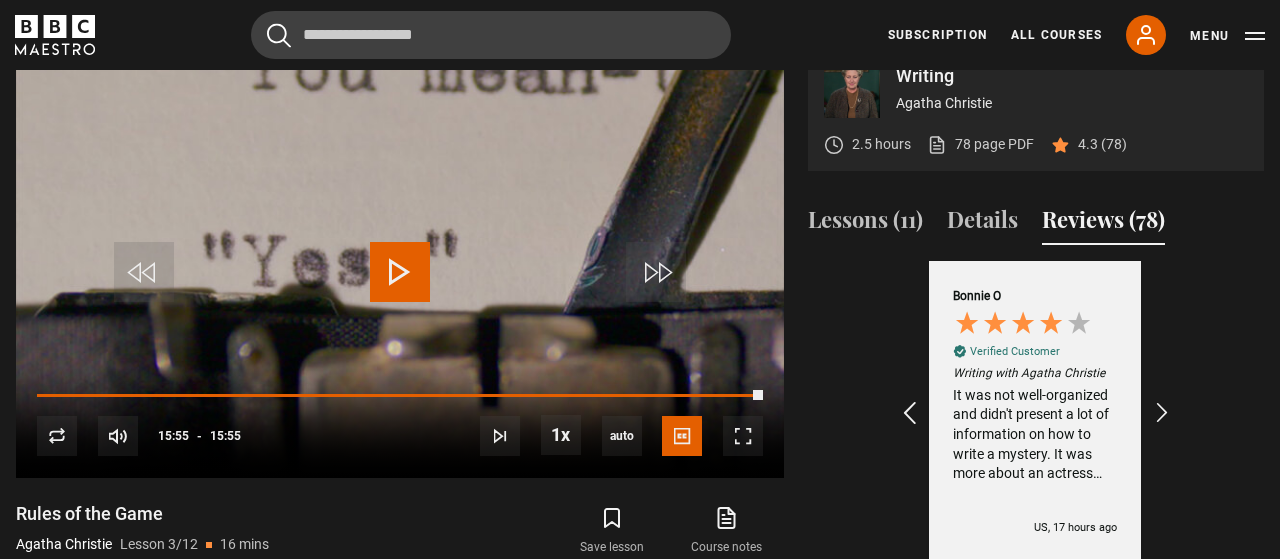 scroll, scrollTop: 0, scrollLeft: 0, axis: both 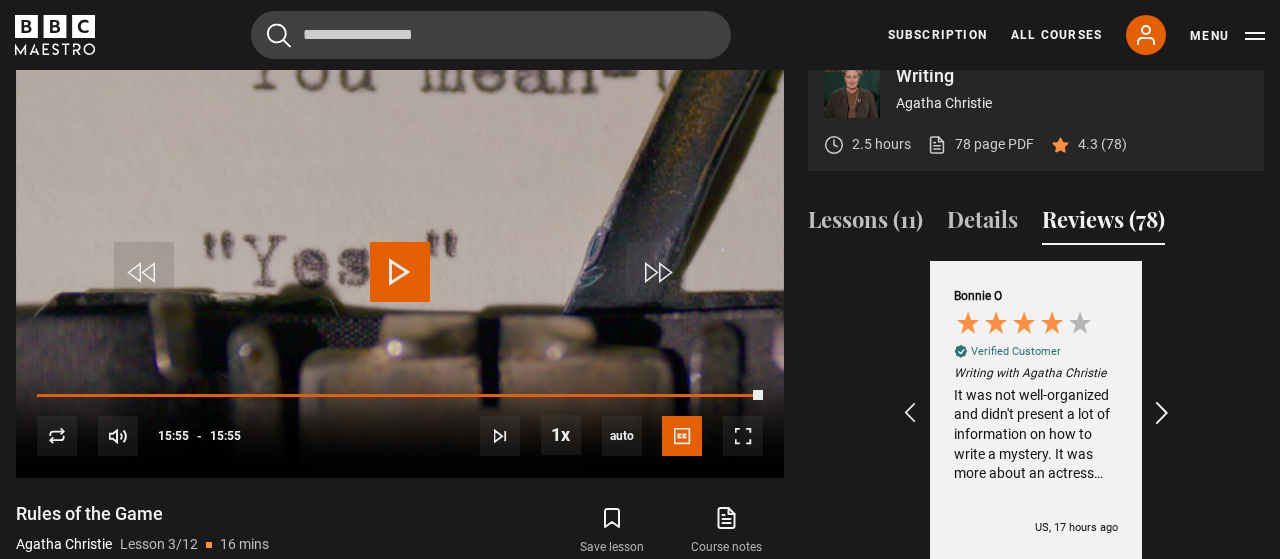 click at bounding box center [1163, 413] 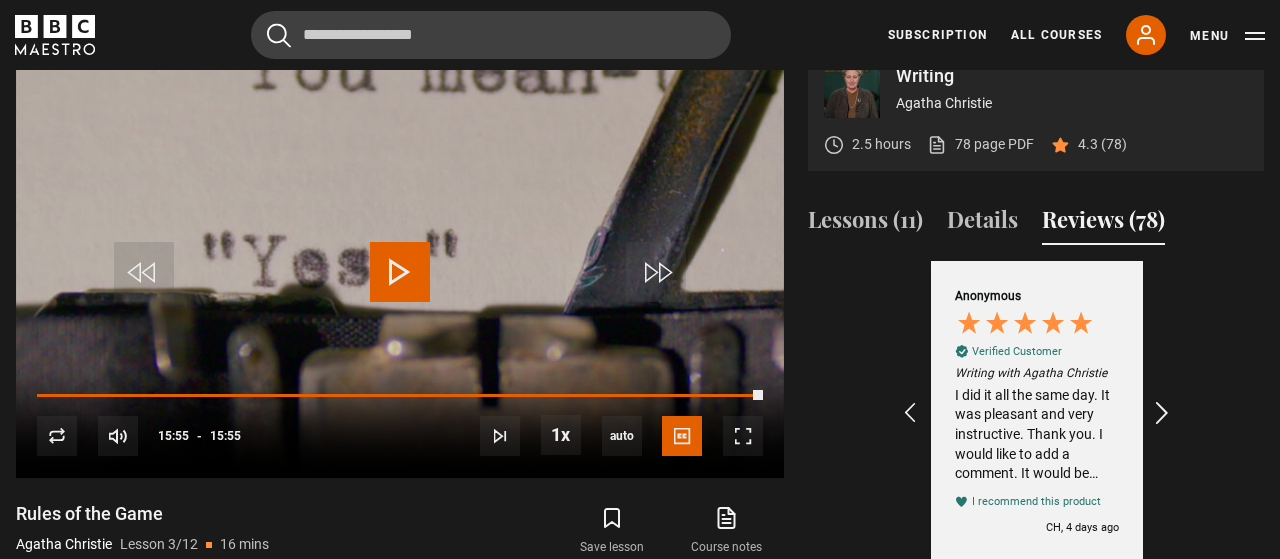 click at bounding box center [1163, 413] 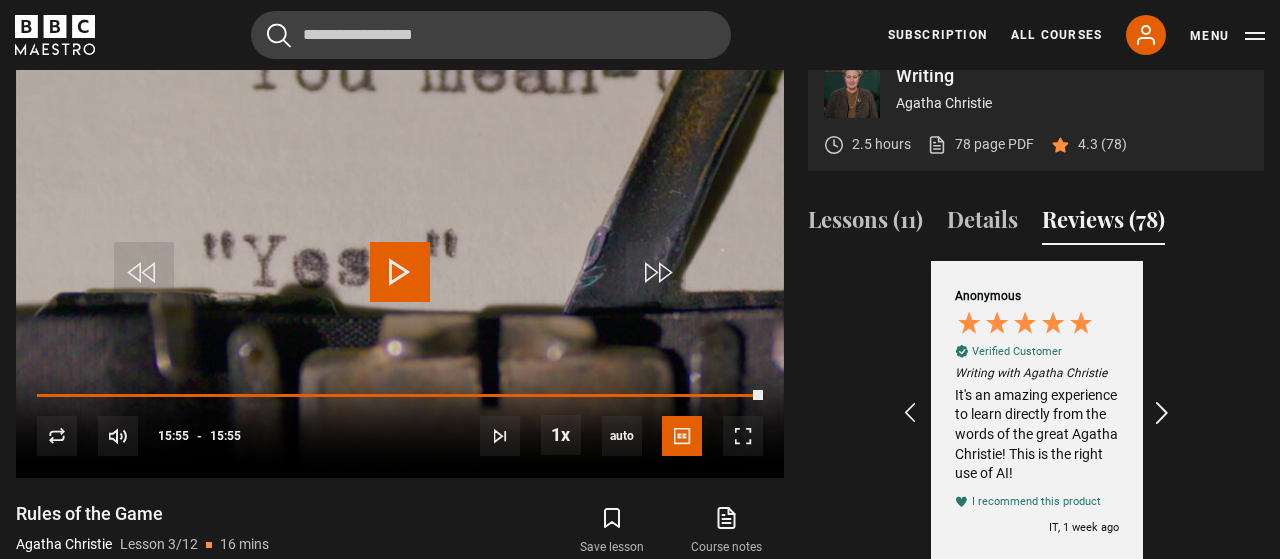 scroll, scrollTop: 0, scrollLeft: 464, axis: horizontal 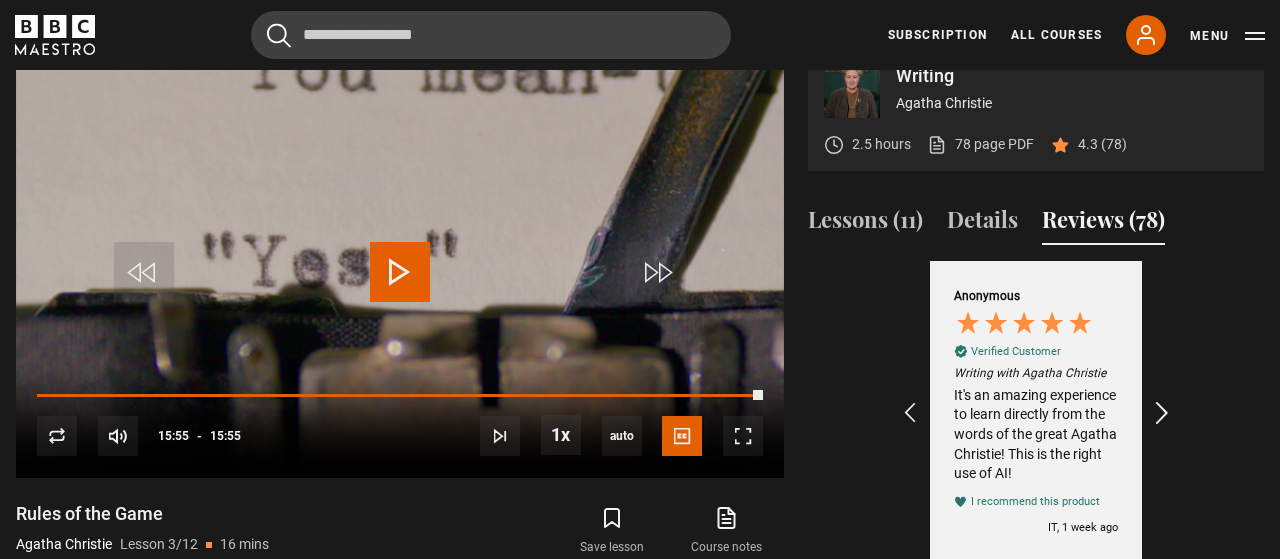 click at bounding box center (1163, 413) 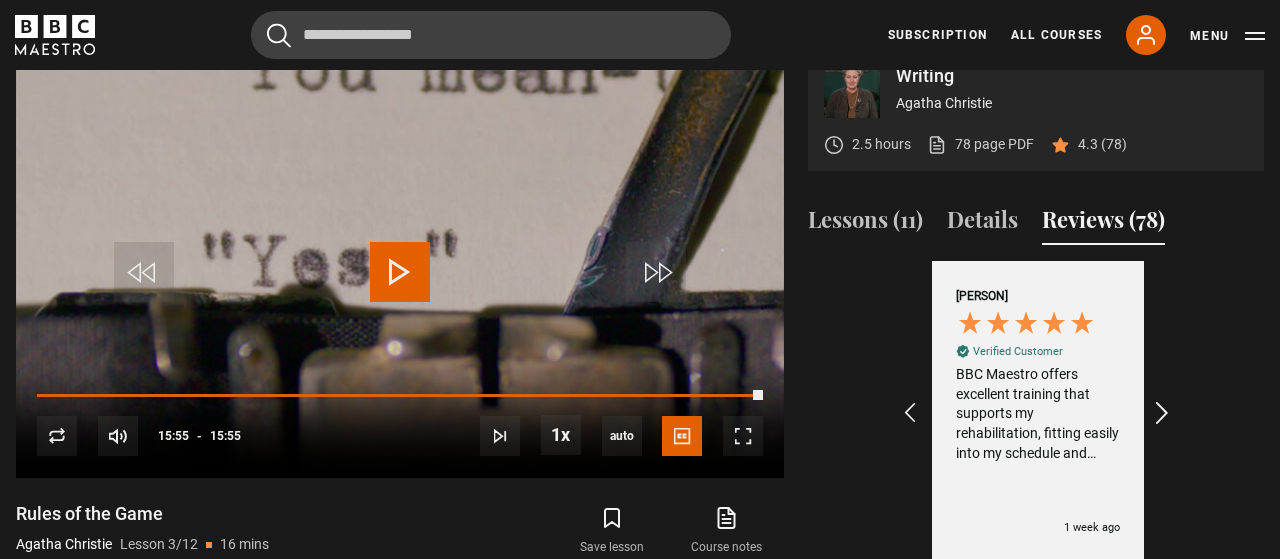 scroll, scrollTop: 0, scrollLeft: 696, axis: horizontal 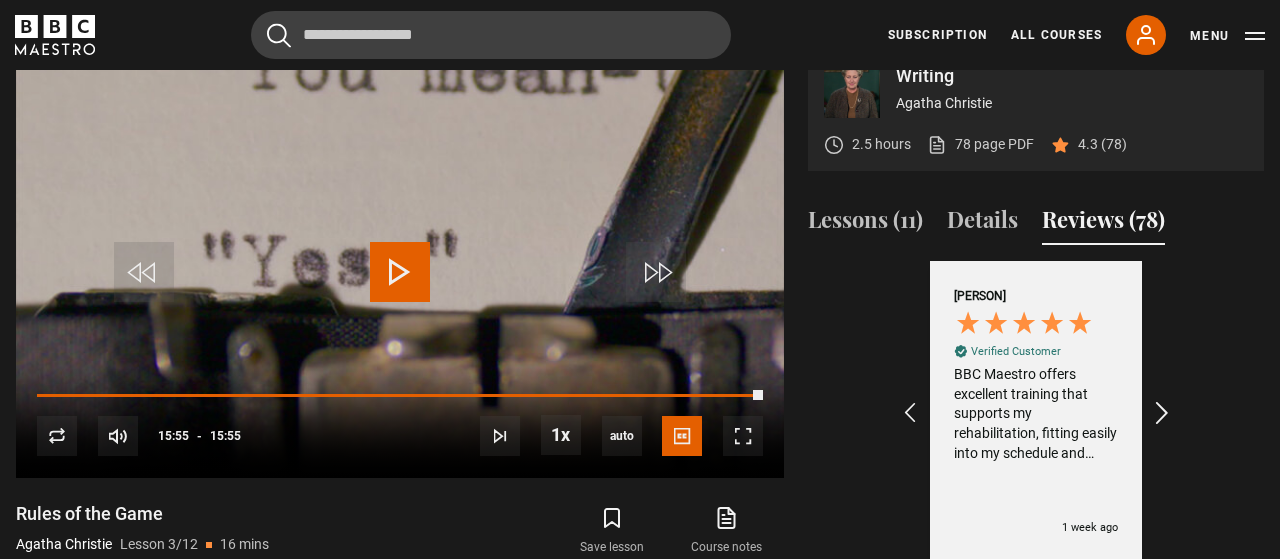 click at bounding box center [1163, 413] 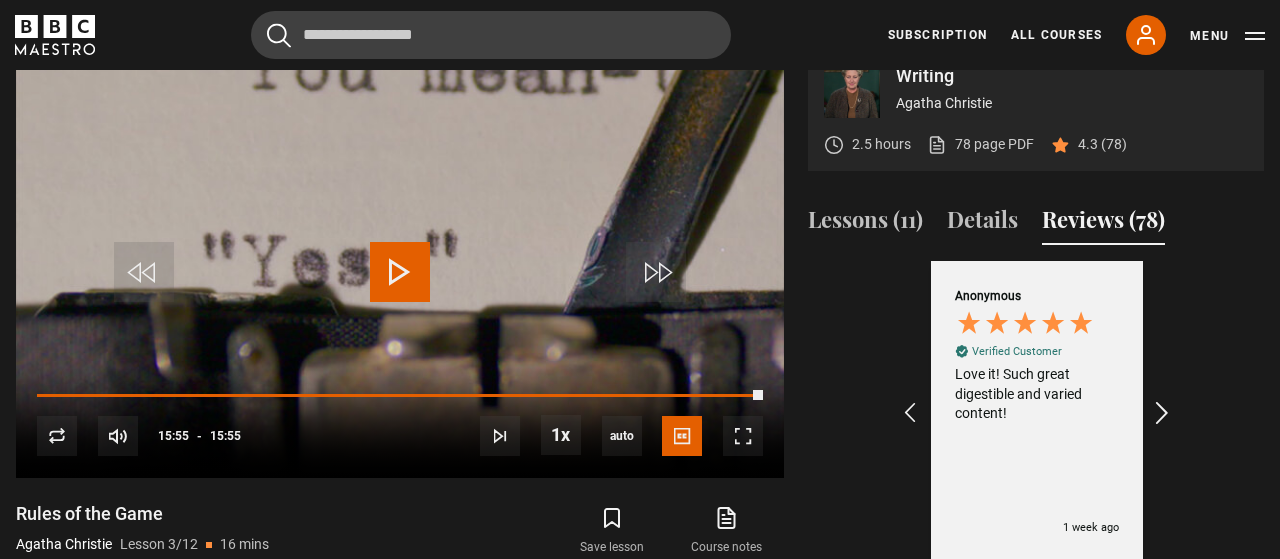 scroll, scrollTop: 0, scrollLeft: 928, axis: horizontal 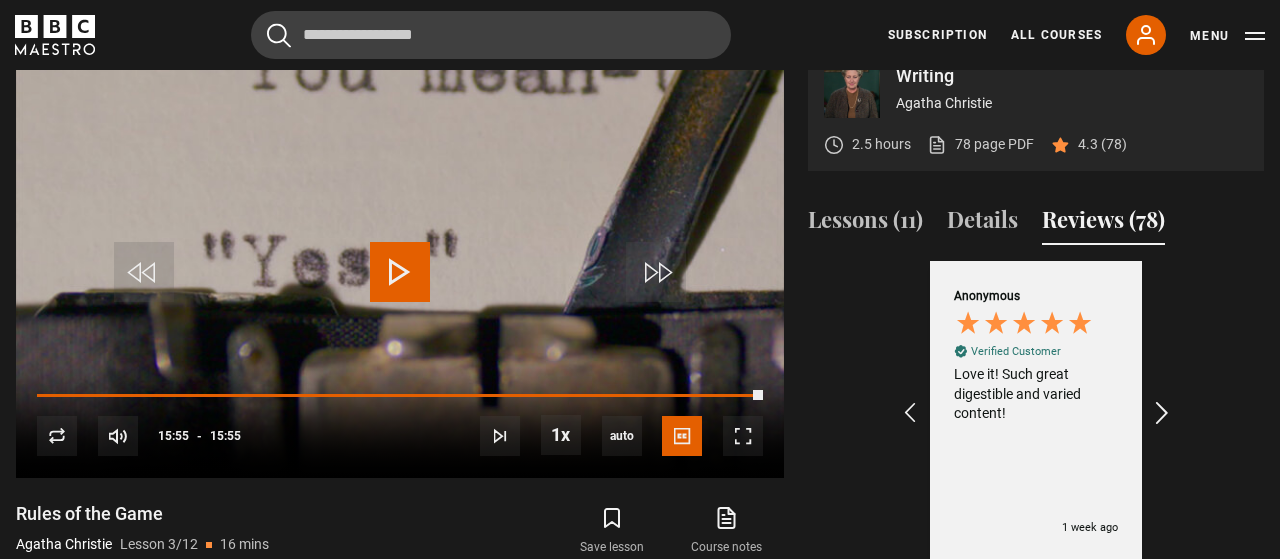 click at bounding box center (1163, 413) 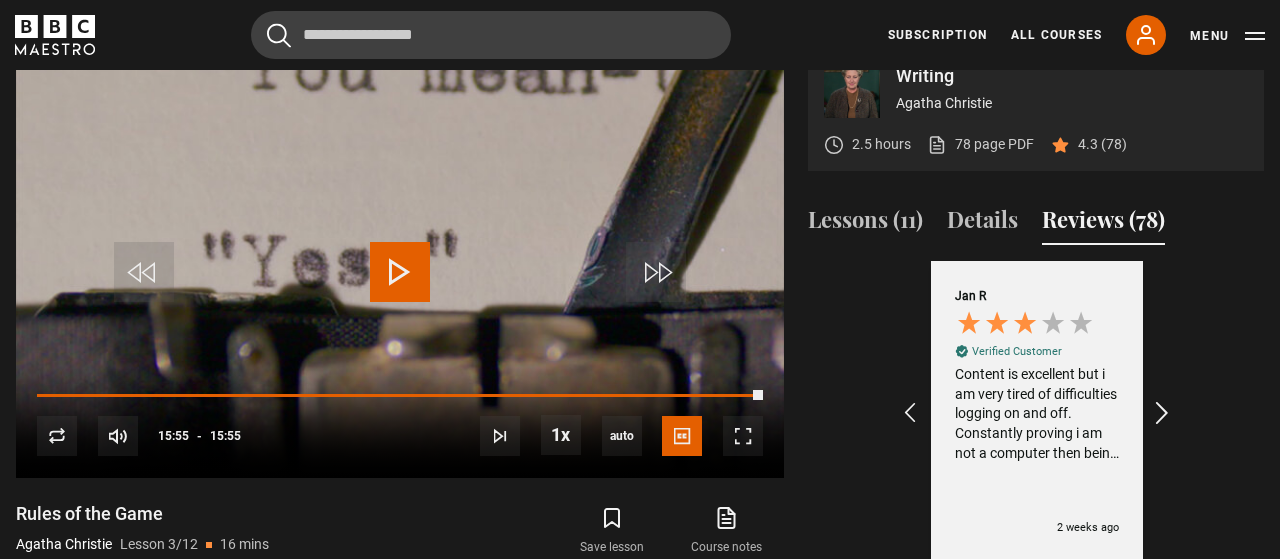 scroll, scrollTop: 0, scrollLeft: 1160, axis: horizontal 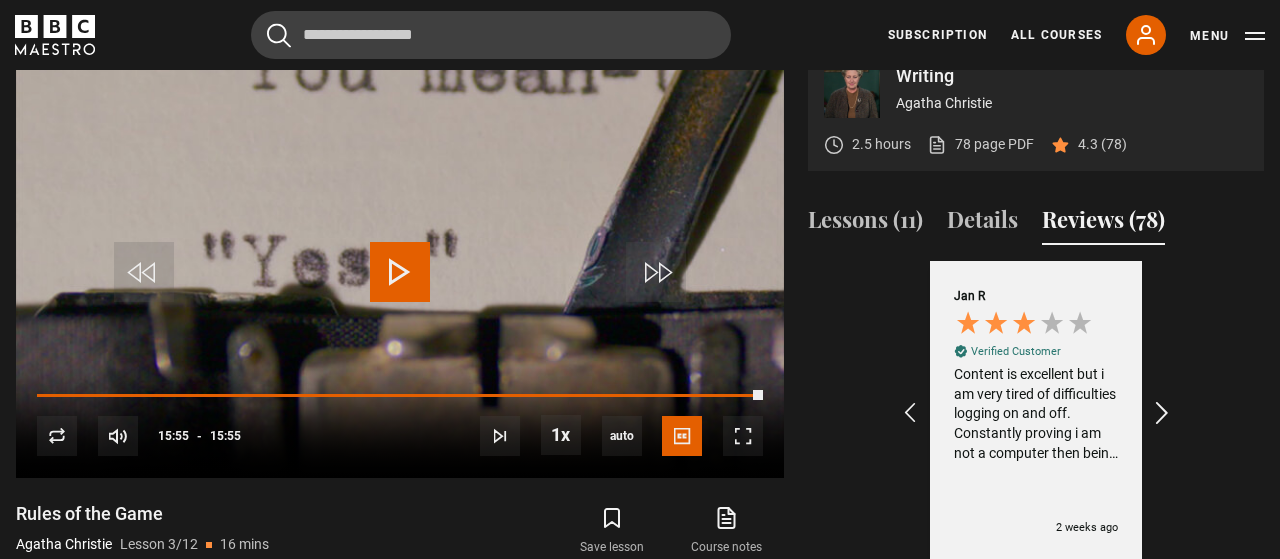 click at bounding box center (1163, 413) 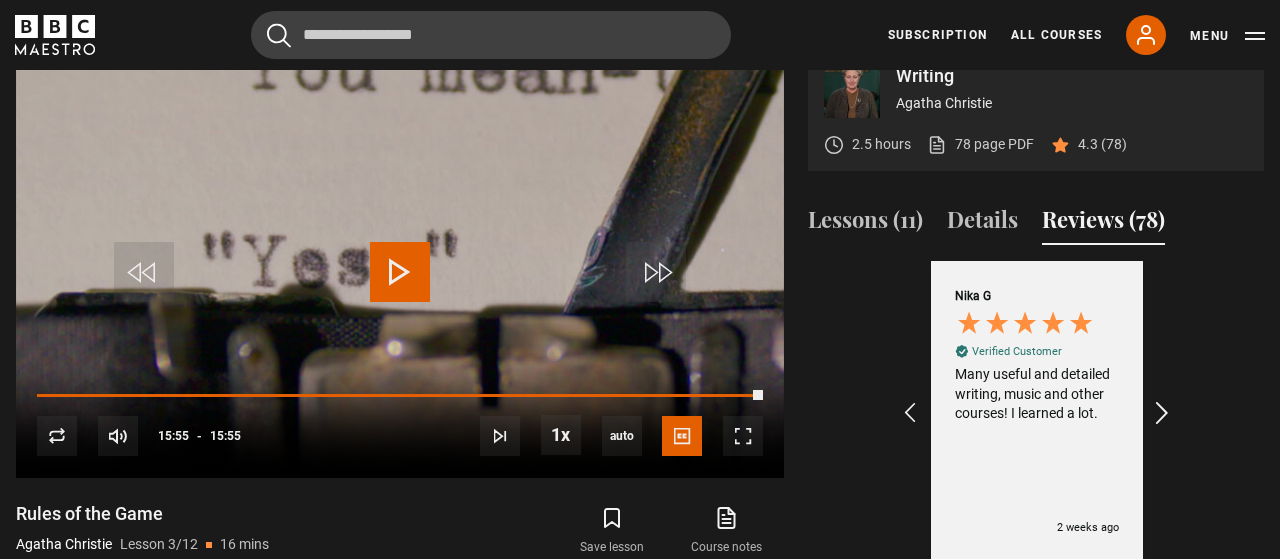 scroll, scrollTop: 0, scrollLeft: 1392, axis: horizontal 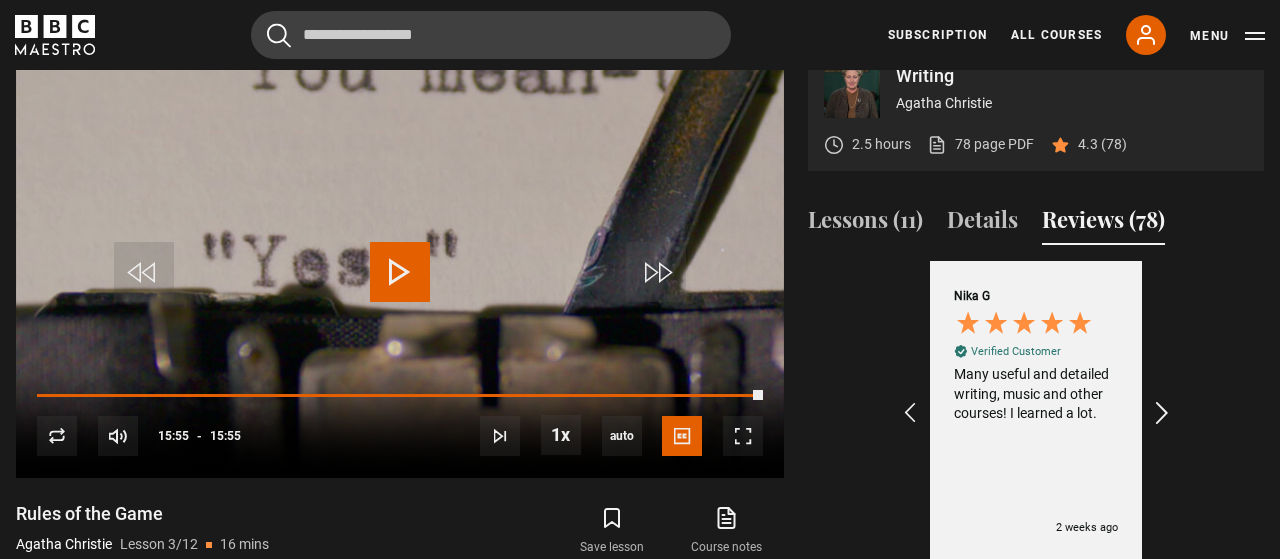 click at bounding box center (1163, 413) 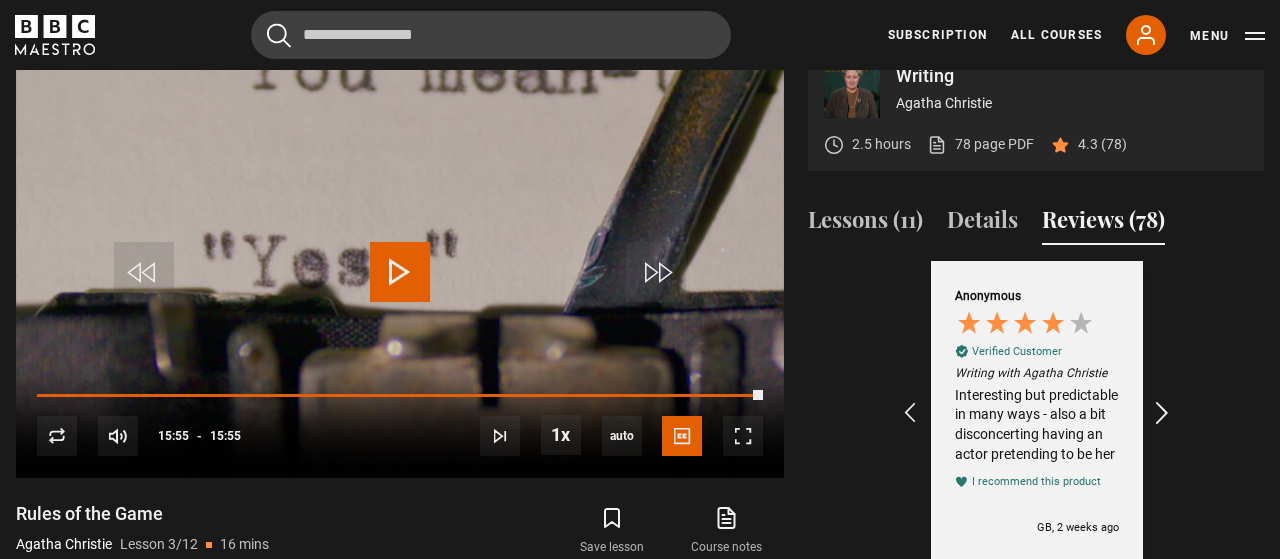 scroll, scrollTop: 0, scrollLeft: 1624, axis: horizontal 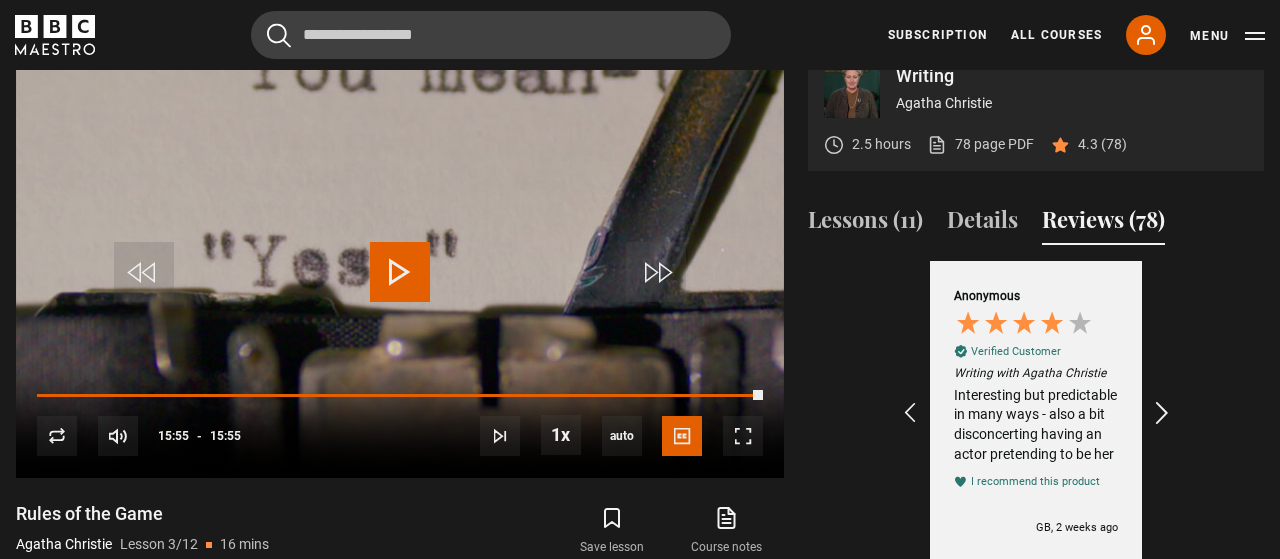 click at bounding box center (1163, 413) 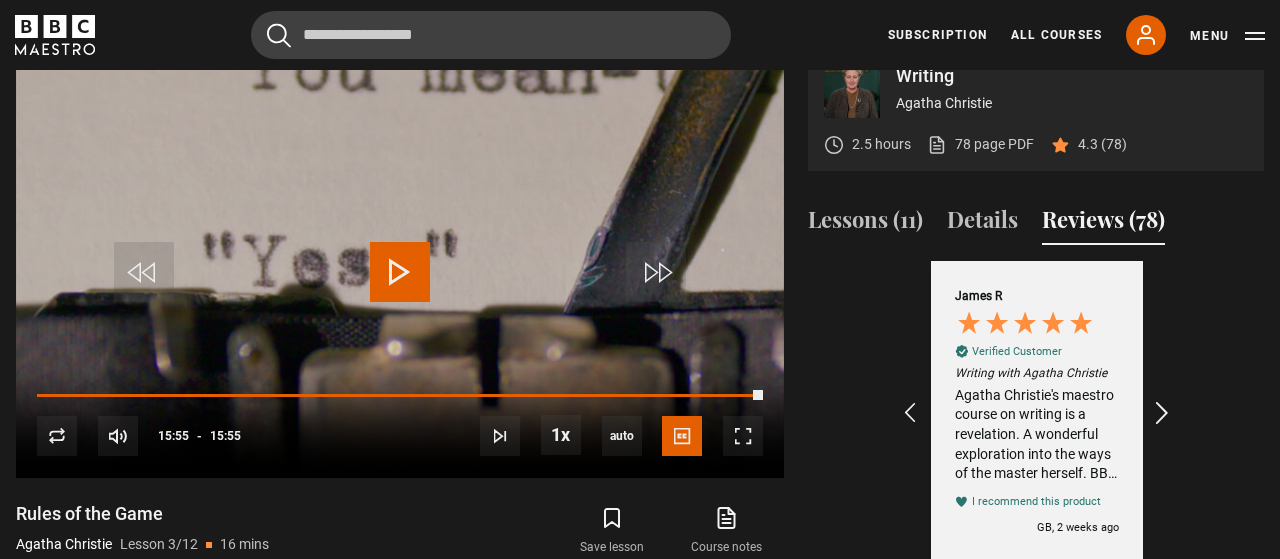 scroll, scrollTop: 0, scrollLeft: 1856, axis: horizontal 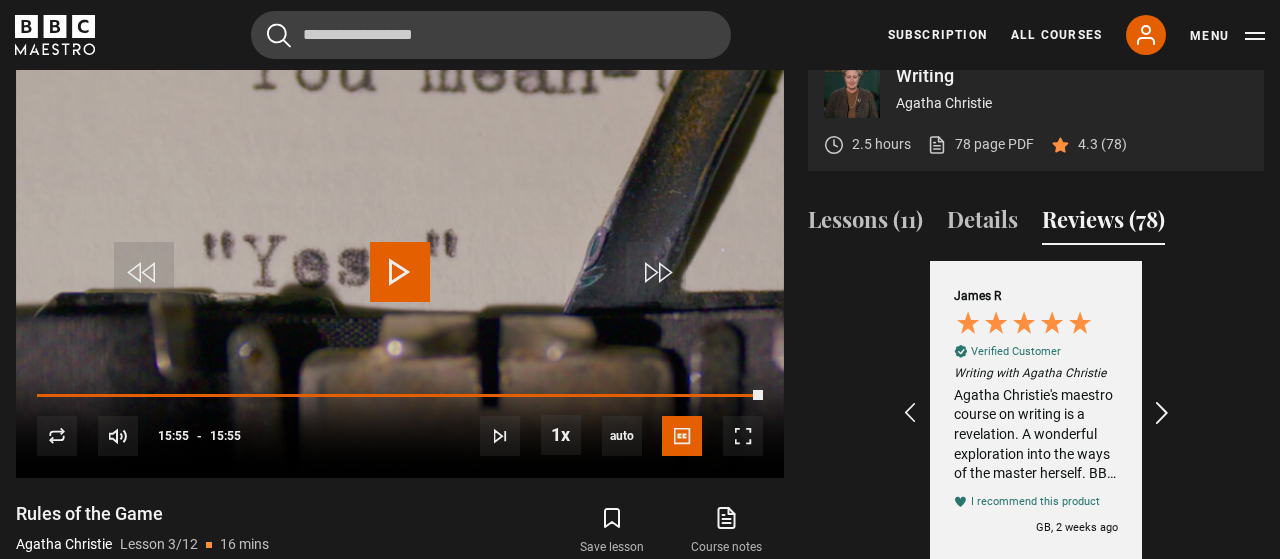 click at bounding box center (1163, 413) 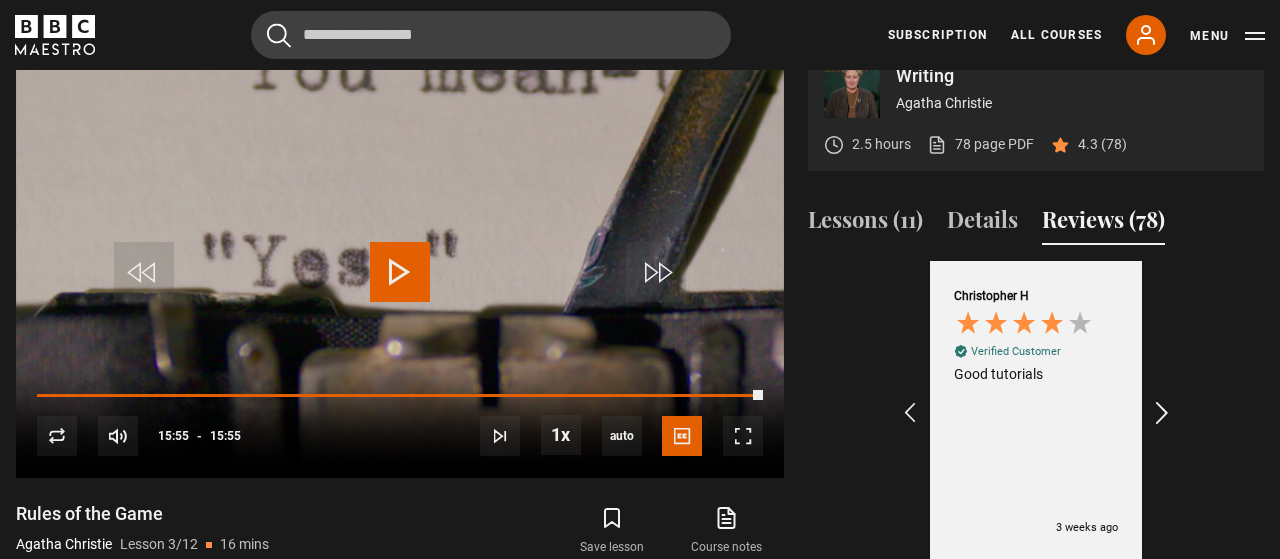 click at bounding box center (1163, 413) 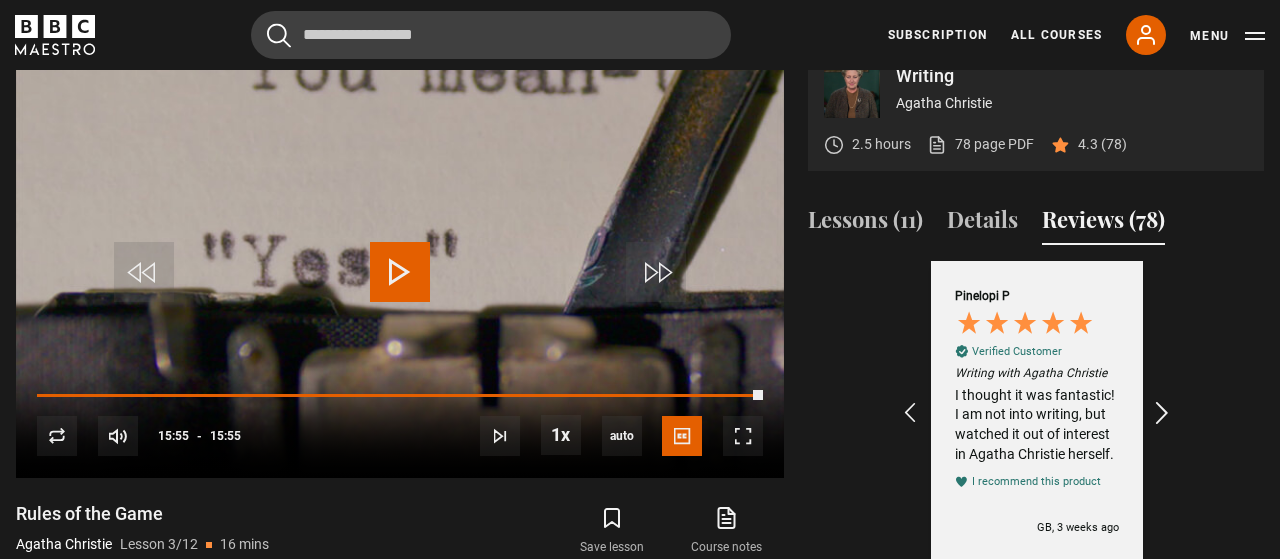 scroll, scrollTop: 0, scrollLeft: 2320, axis: horizontal 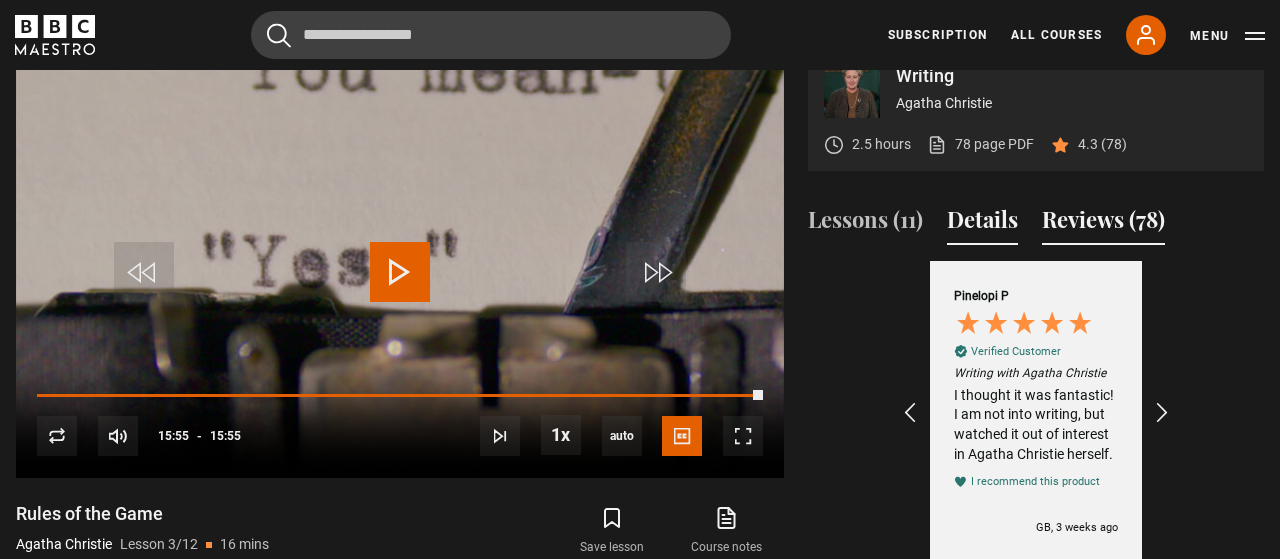 click on "Details" at bounding box center (982, 224) 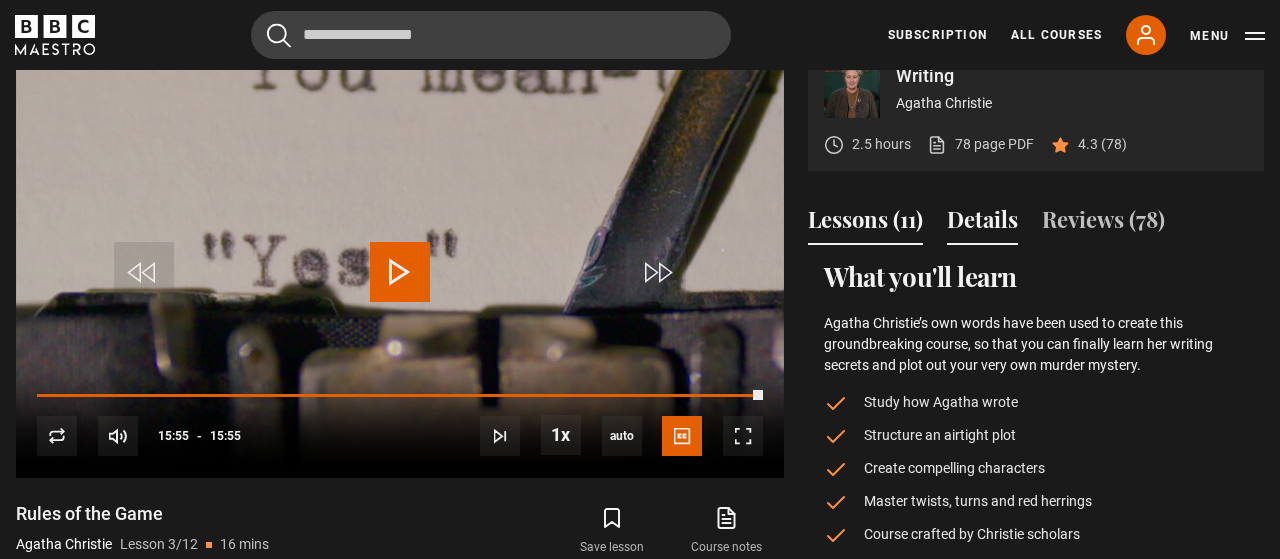 click on "Lessons (11)" at bounding box center [865, 224] 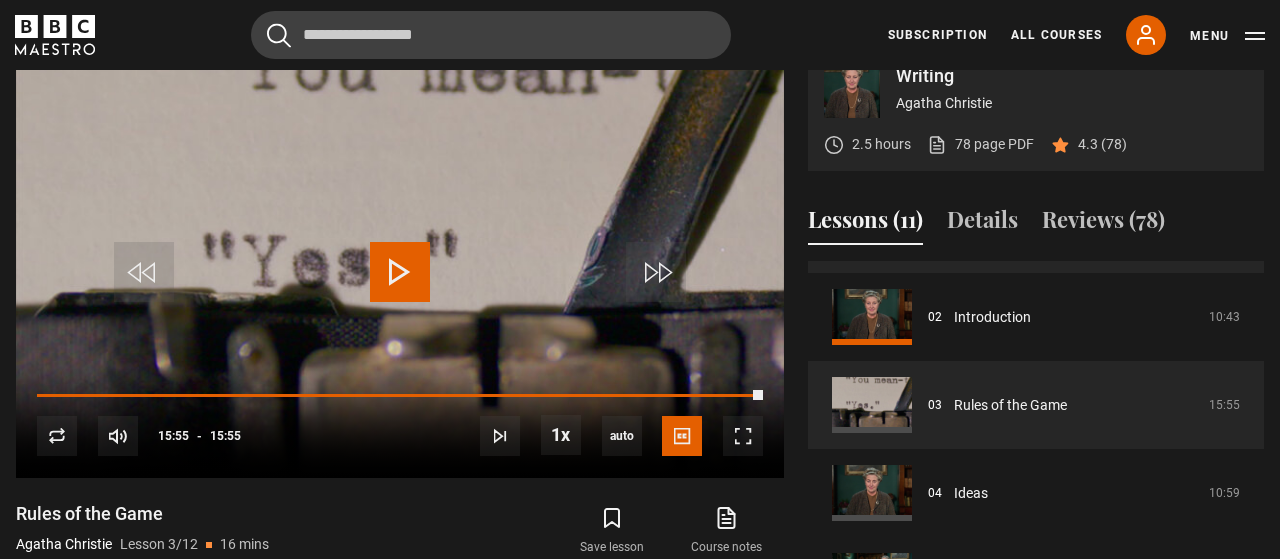 scroll, scrollTop: 163, scrollLeft: 0, axis: vertical 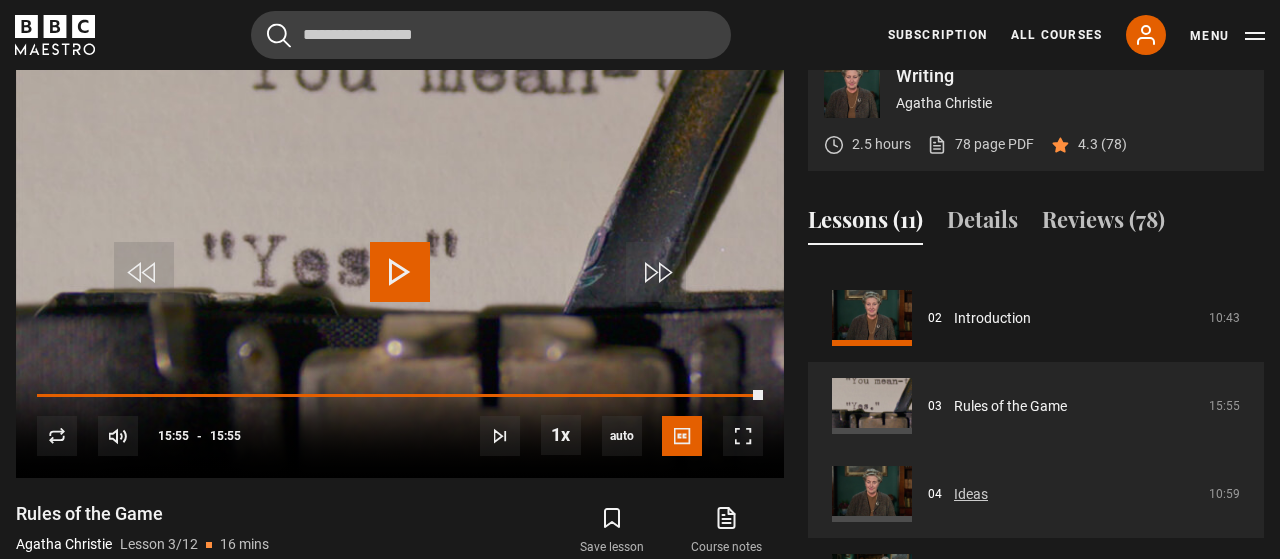click on "Ideas" at bounding box center [971, 494] 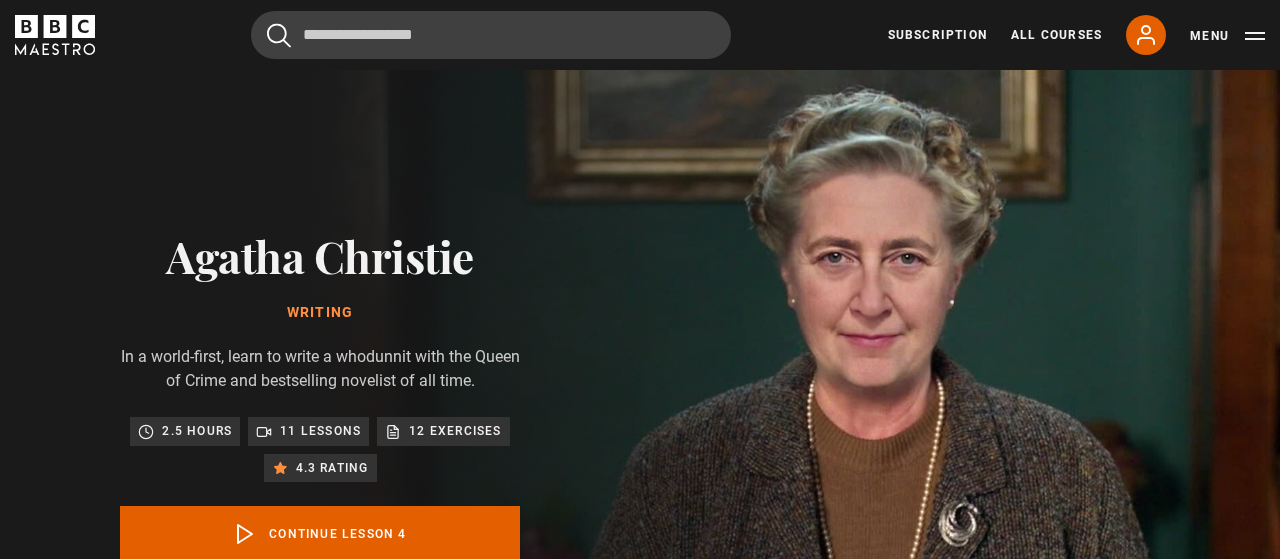 scroll, scrollTop: 804, scrollLeft: 0, axis: vertical 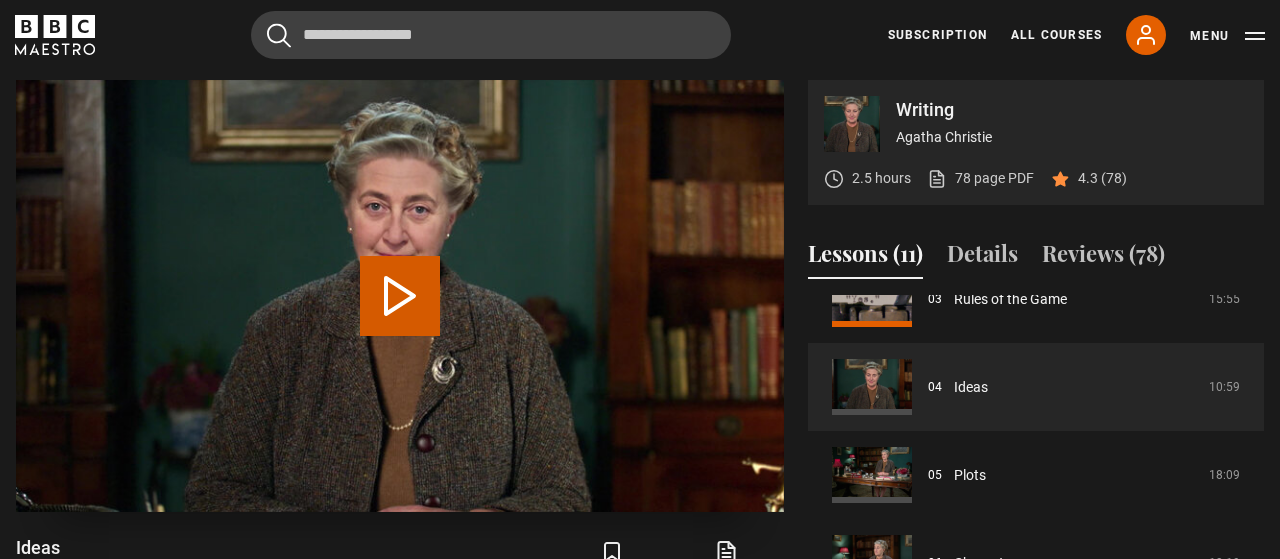 click on "Play Lesson Ideas" at bounding box center (400, 296) 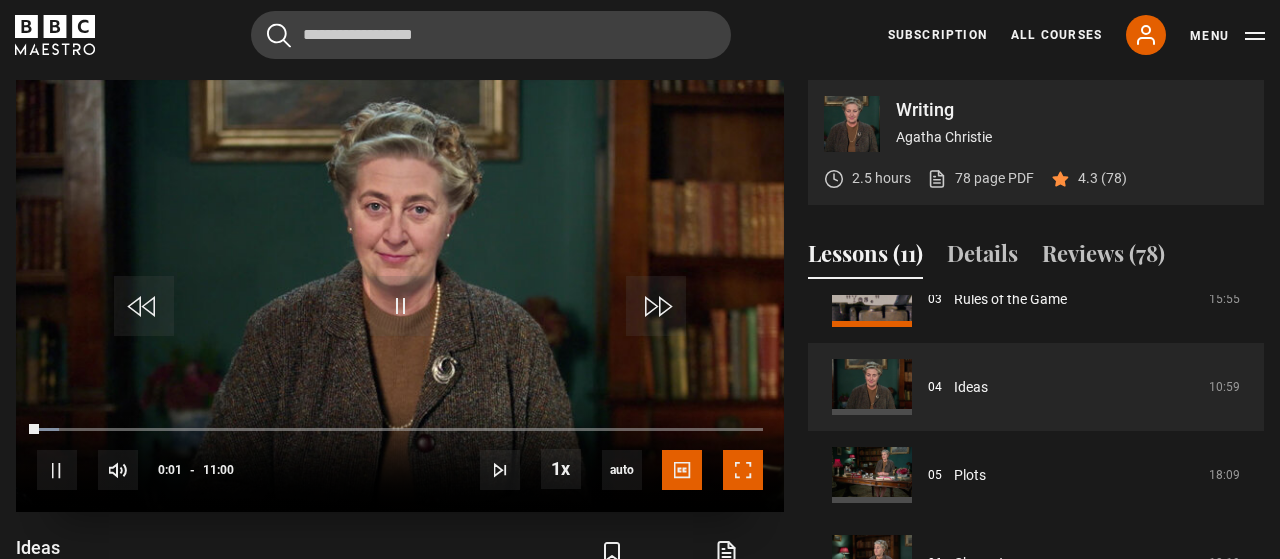 click at bounding box center (743, 470) 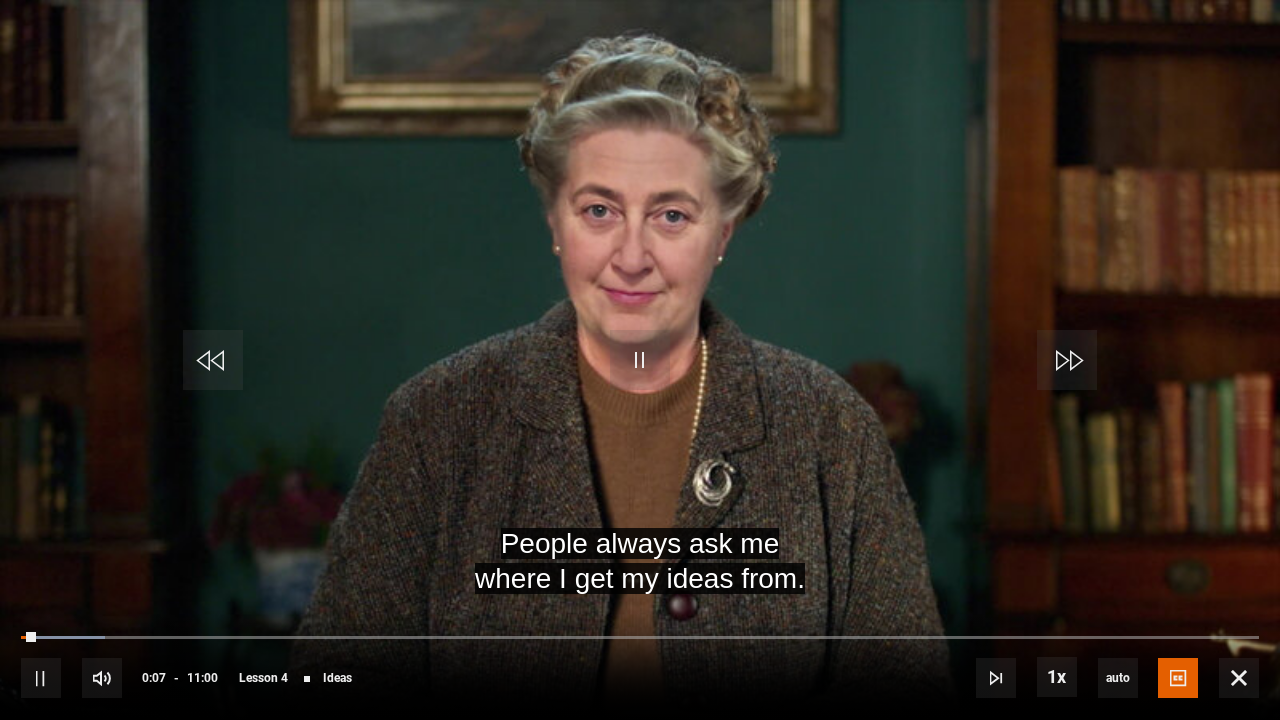 click at bounding box center (640, 360) 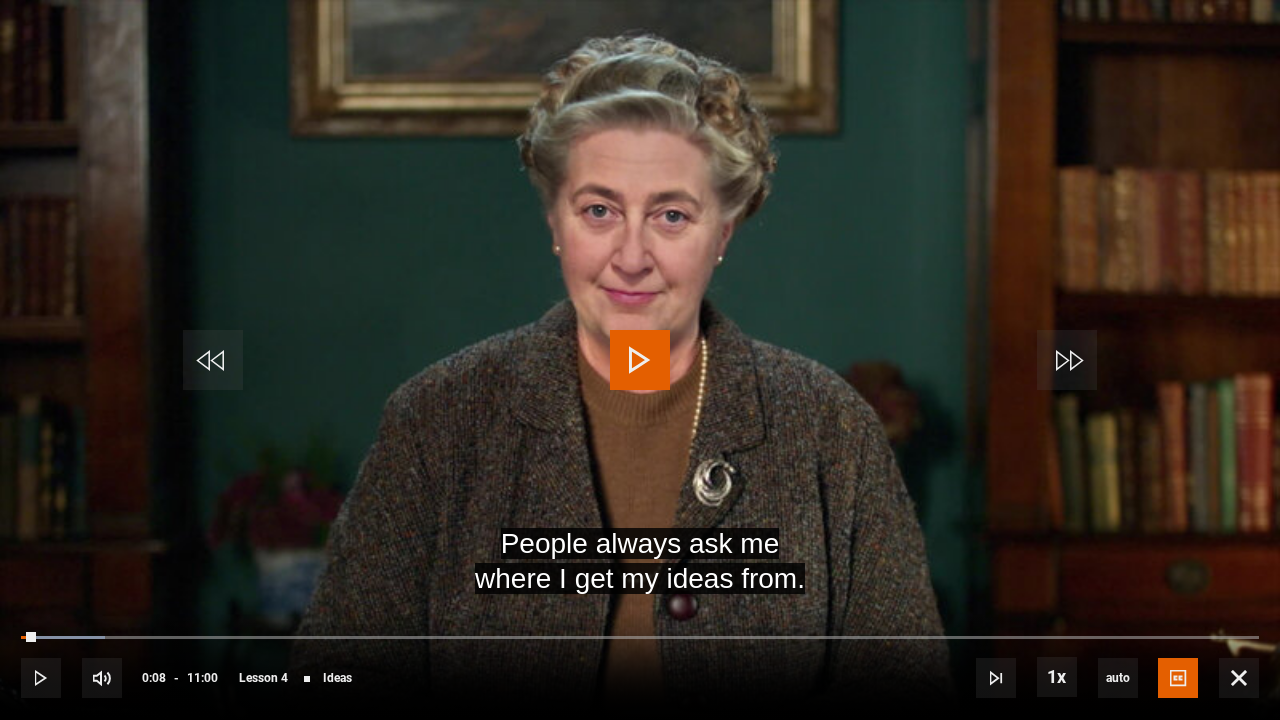 click at bounding box center (640, 360) 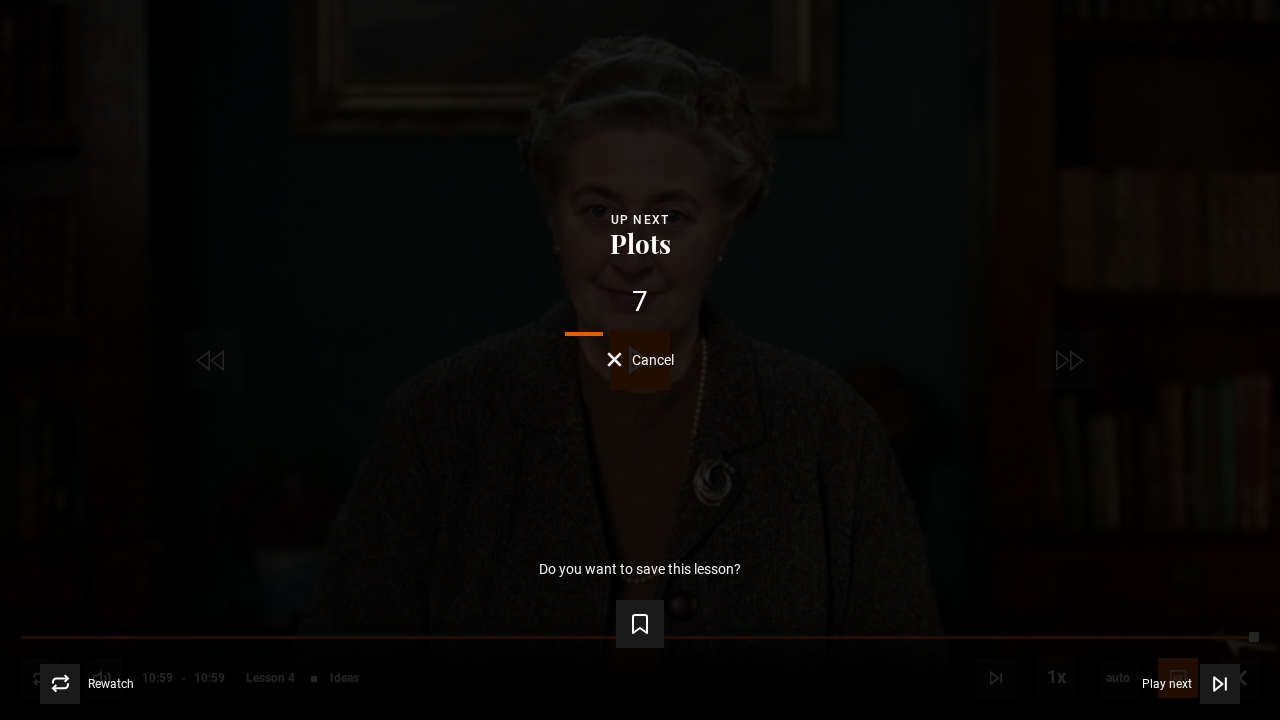 click on "Cancel" at bounding box center (653, 360) 